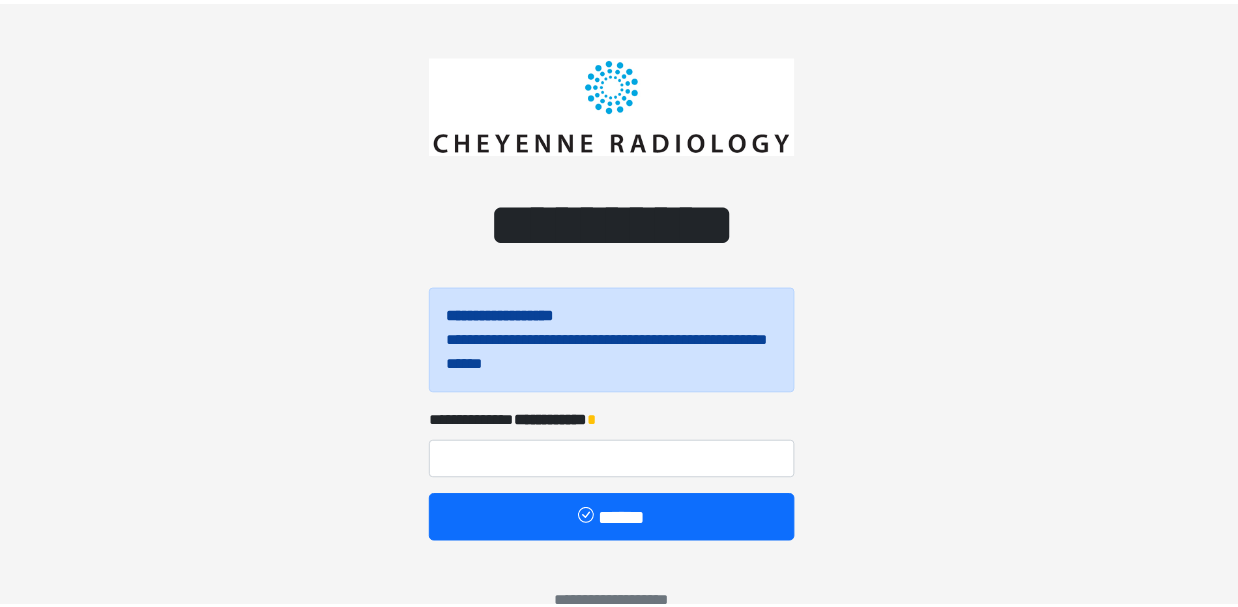 scroll, scrollTop: 0, scrollLeft: 0, axis: both 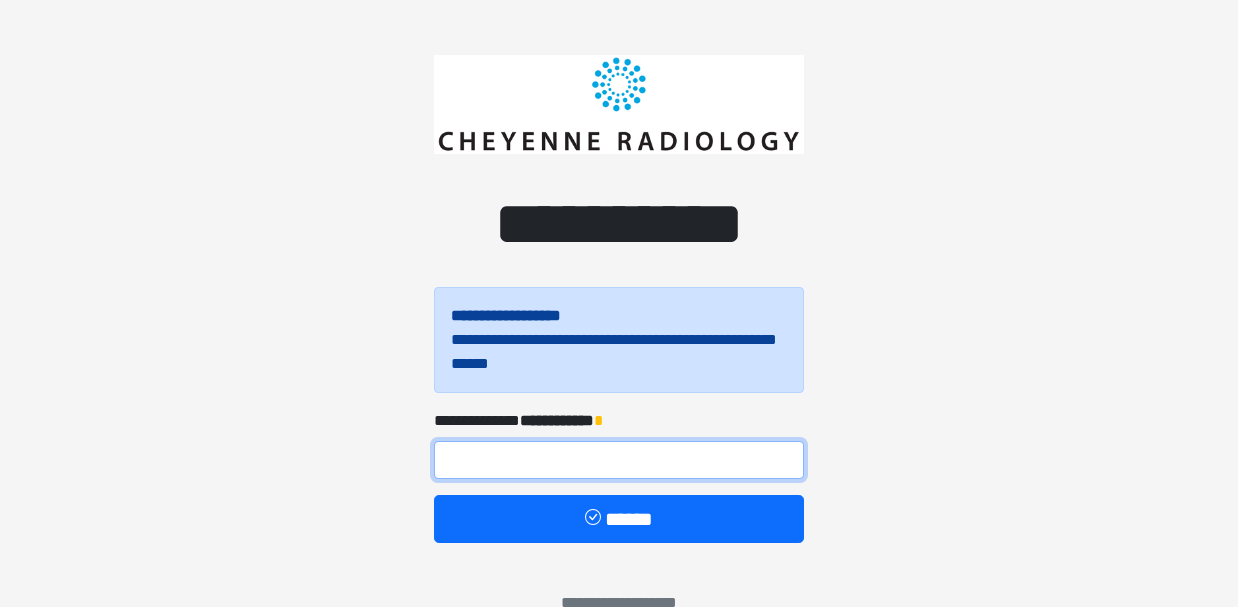 click at bounding box center [619, 460] 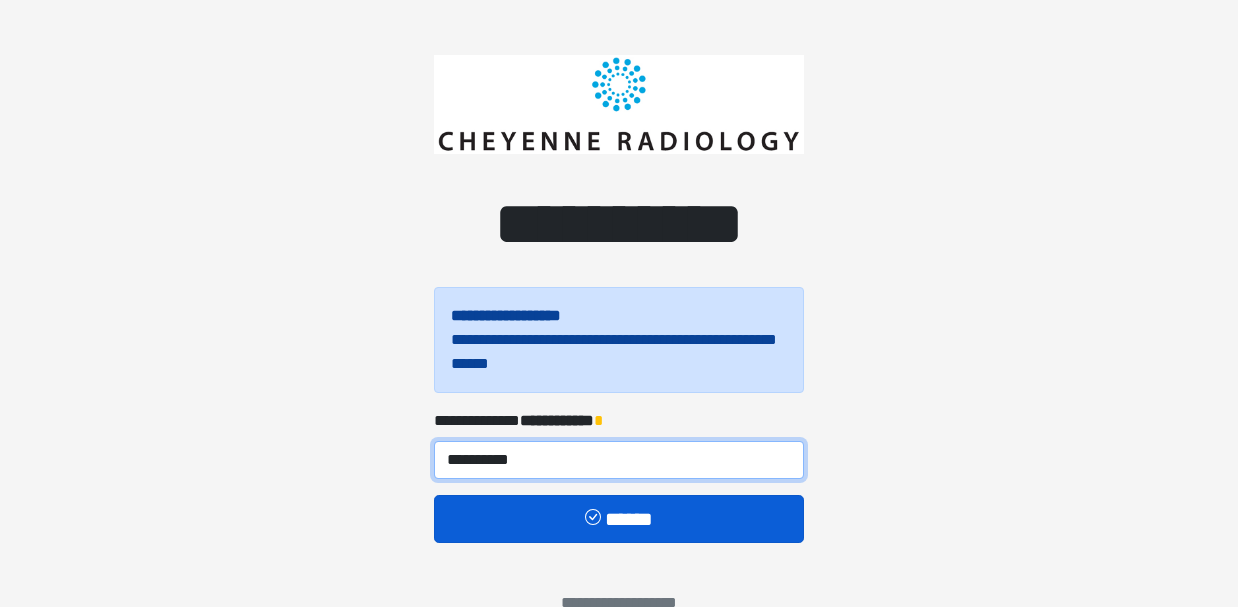 type on "**********" 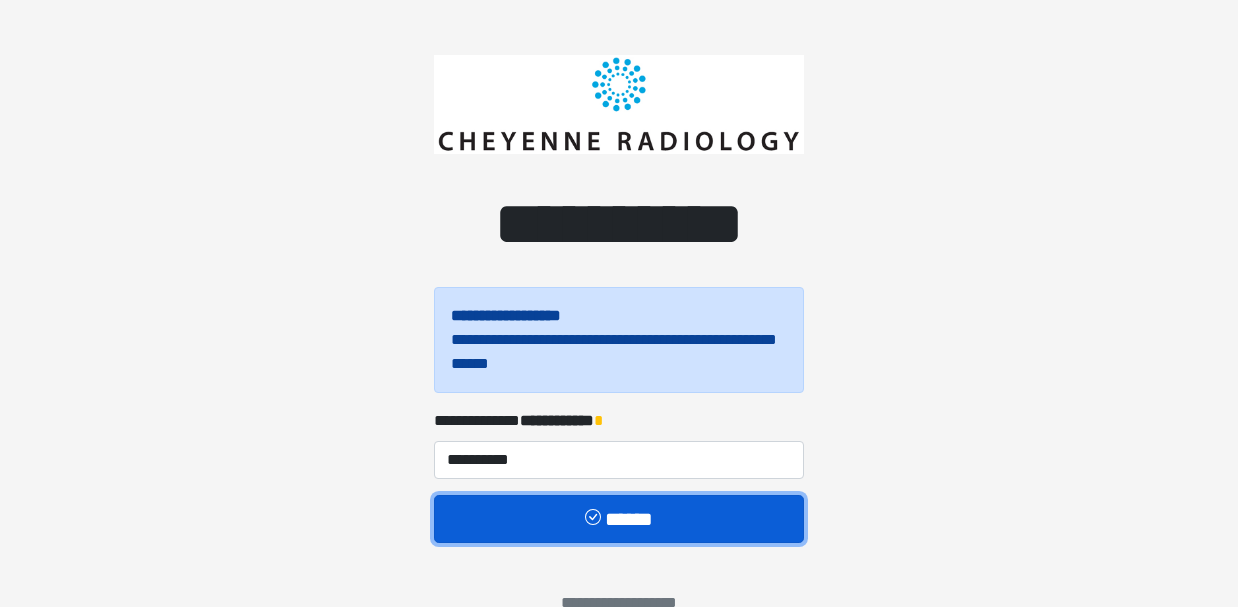 click on "******" at bounding box center [619, 519] 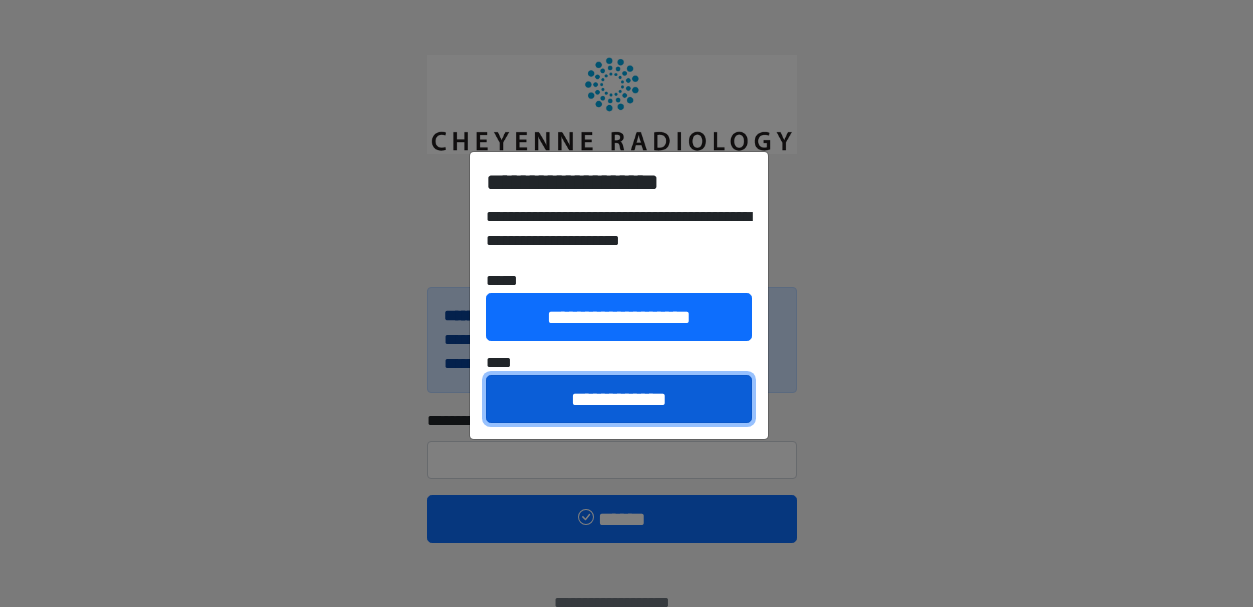 click on "**********" at bounding box center [619, 399] 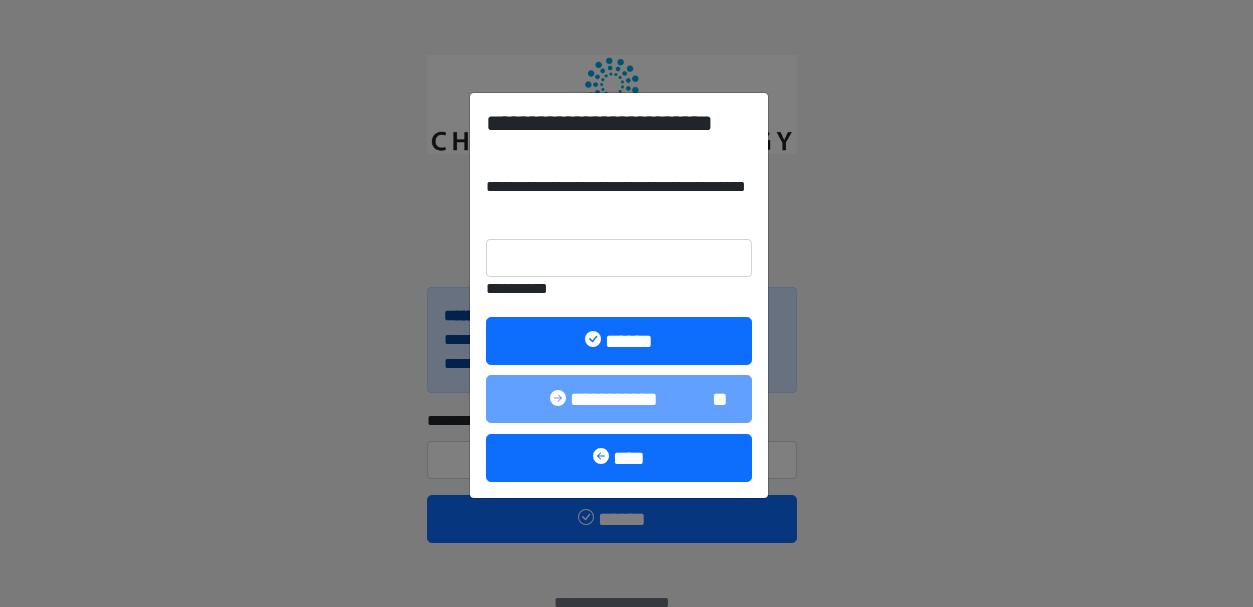 click on "**********" at bounding box center [619, 289] 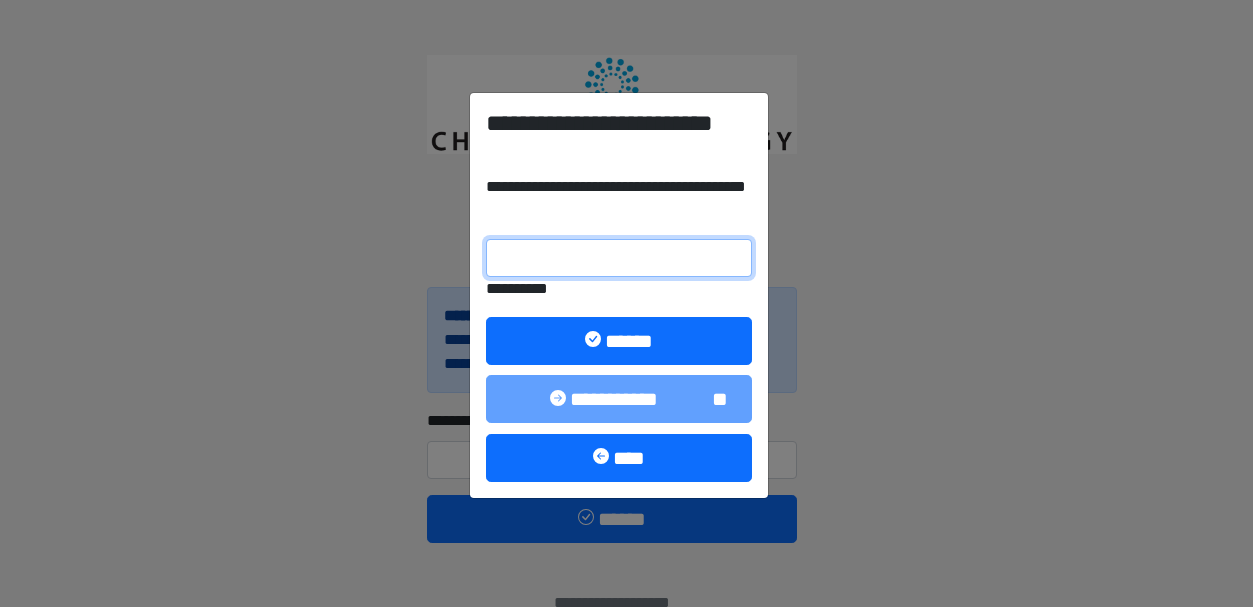 click on "**********" at bounding box center [619, 258] 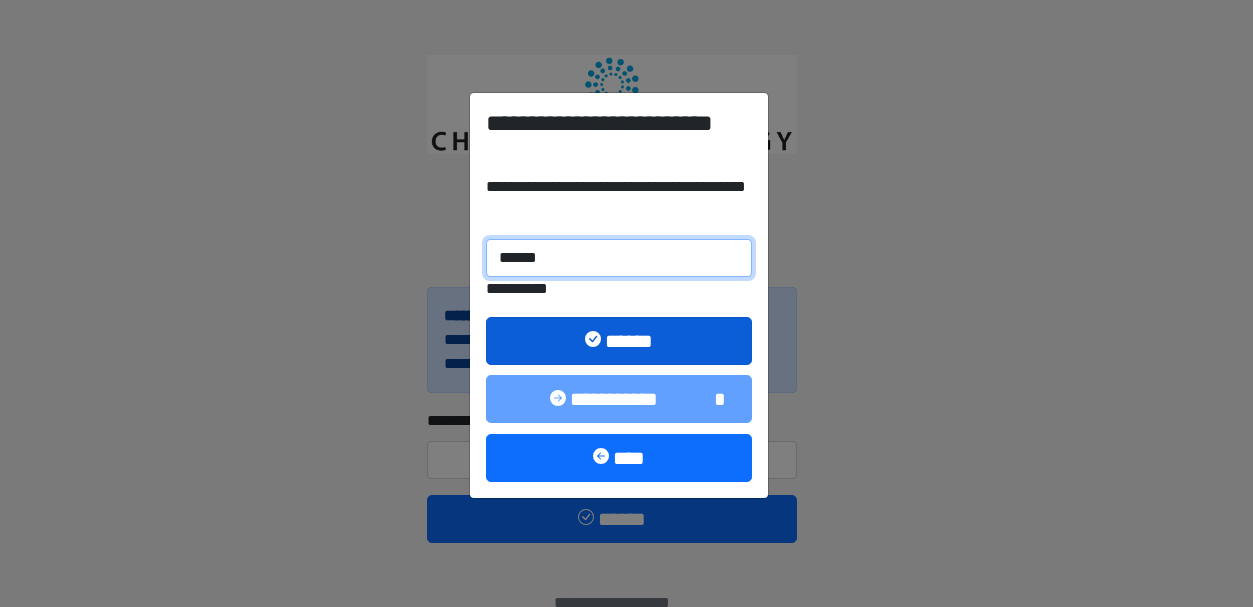 type on "******" 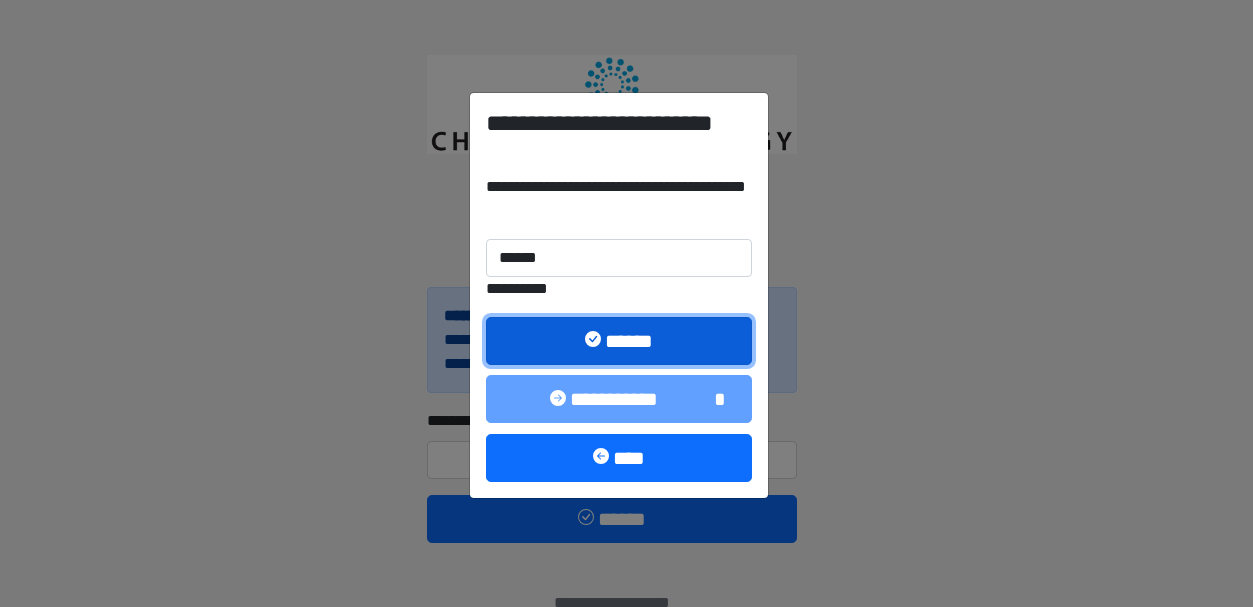 click on "******" at bounding box center [619, 341] 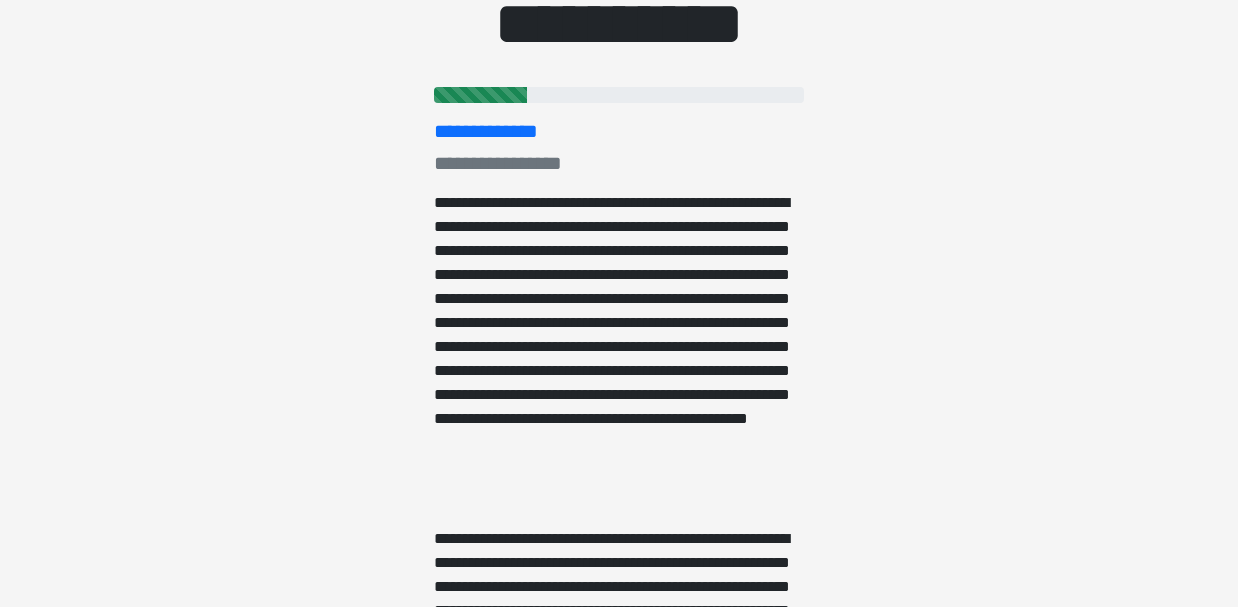 scroll, scrollTop: 253, scrollLeft: 0, axis: vertical 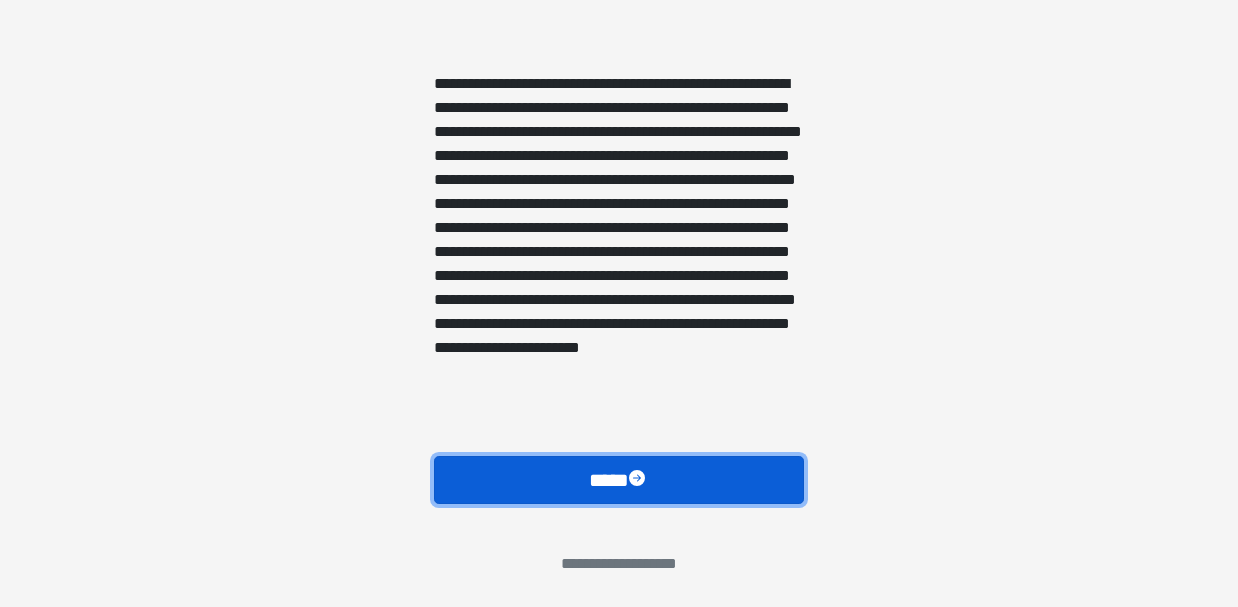 click on "****" at bounding box center (619, 480) 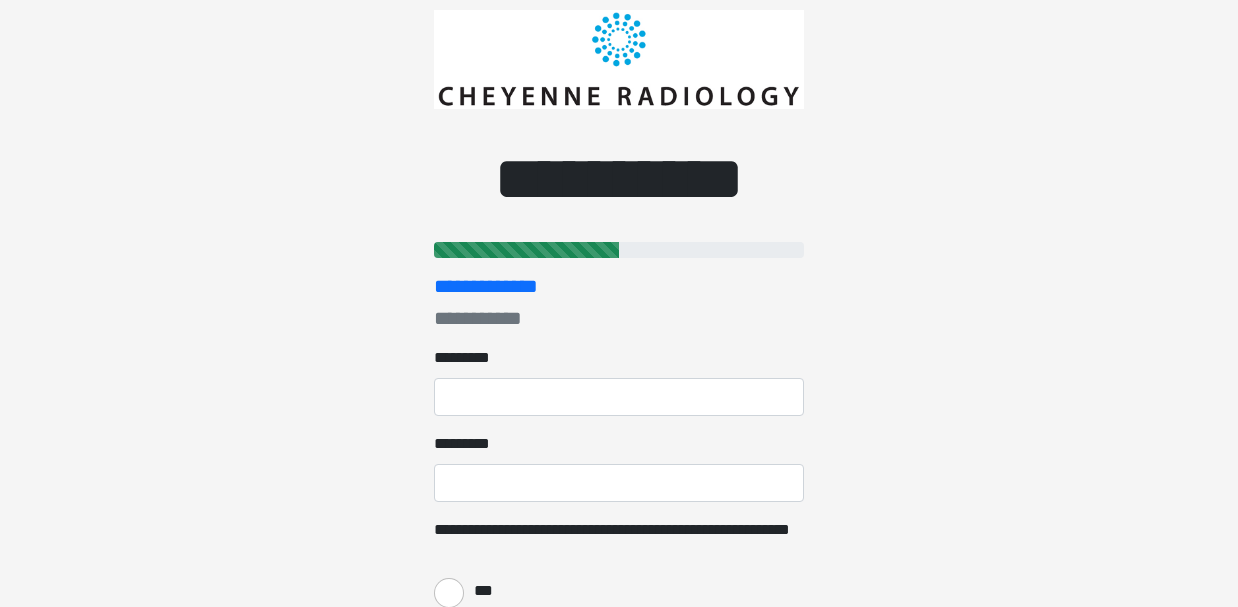 scroll, scrollTop: 0, scrollLeft: 0, axis: both 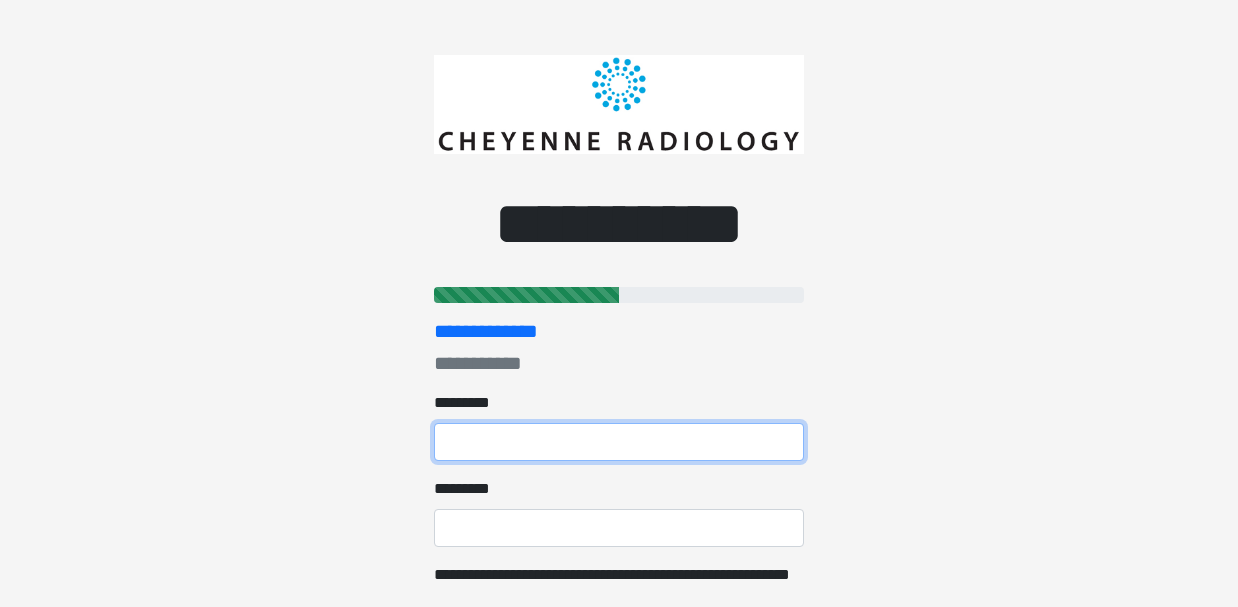 click on "******* *" at bounding box center (619, 442) 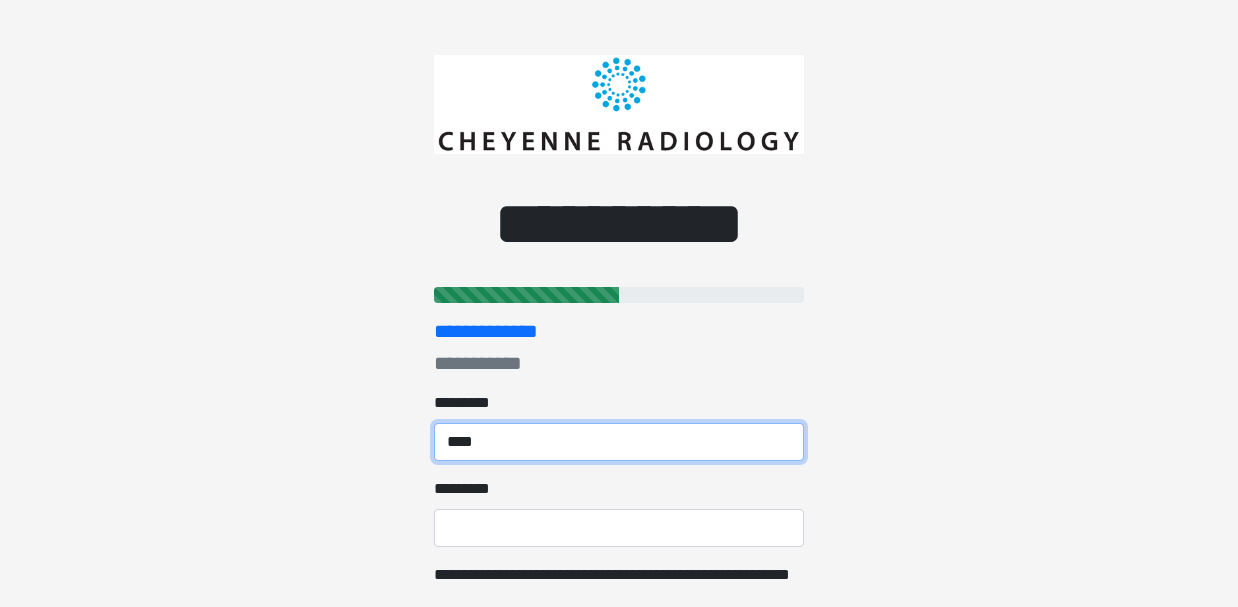 type on "****" 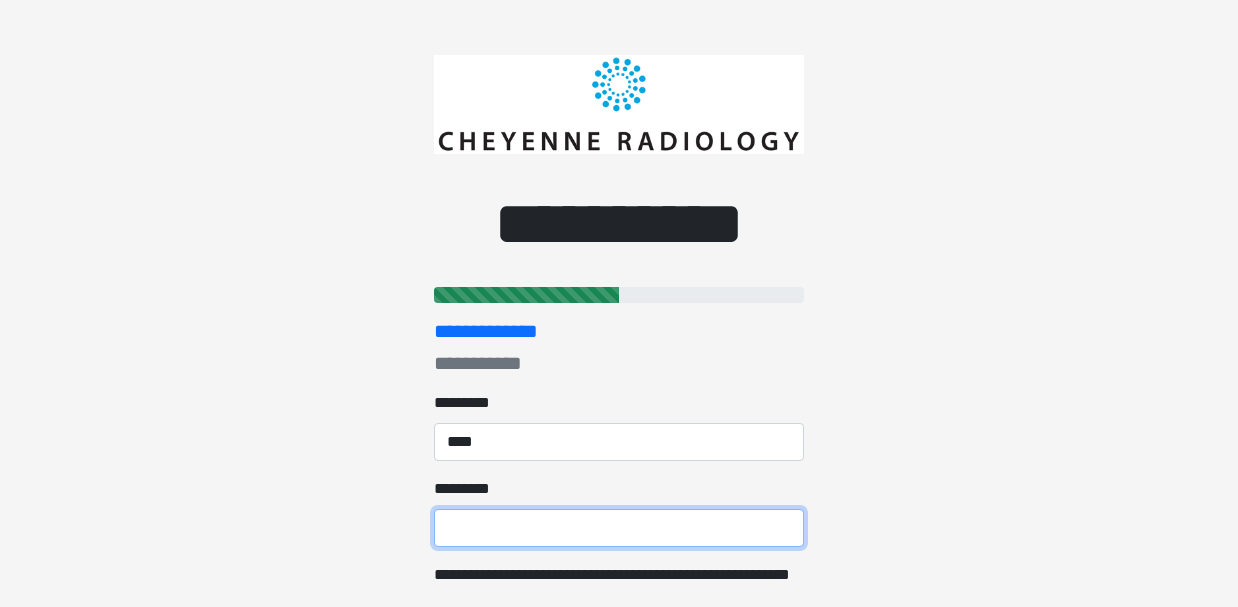 click on "******* *" at bounding box center (619, 528) 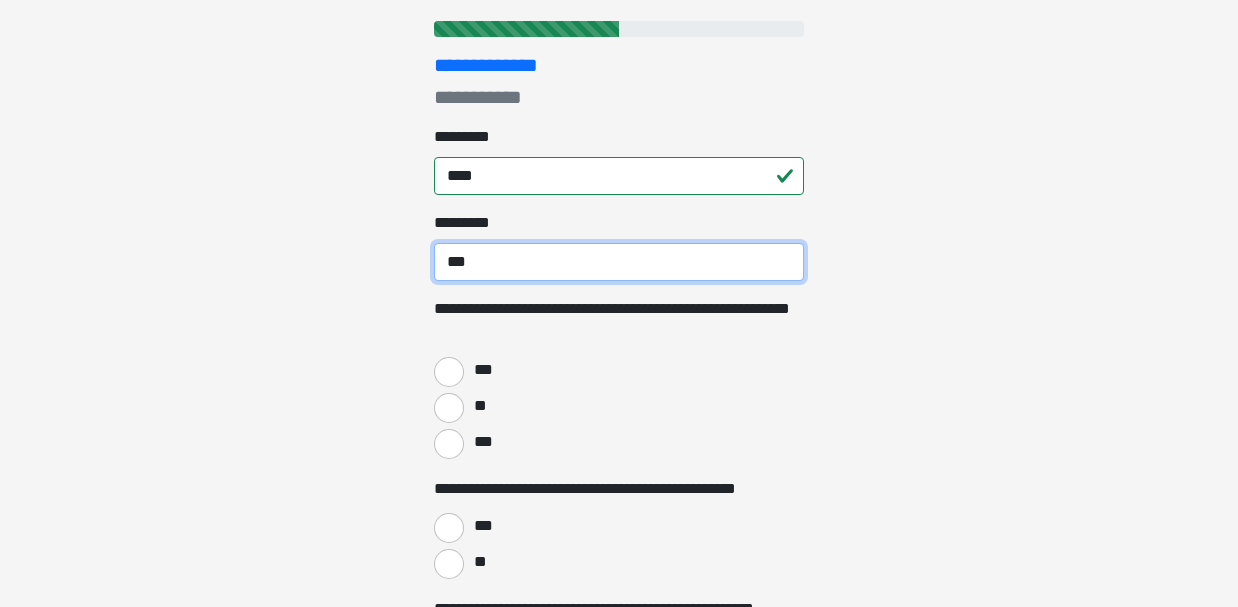 scroll, scrollTop: 306, scrollLeft: 0, axis: vertical 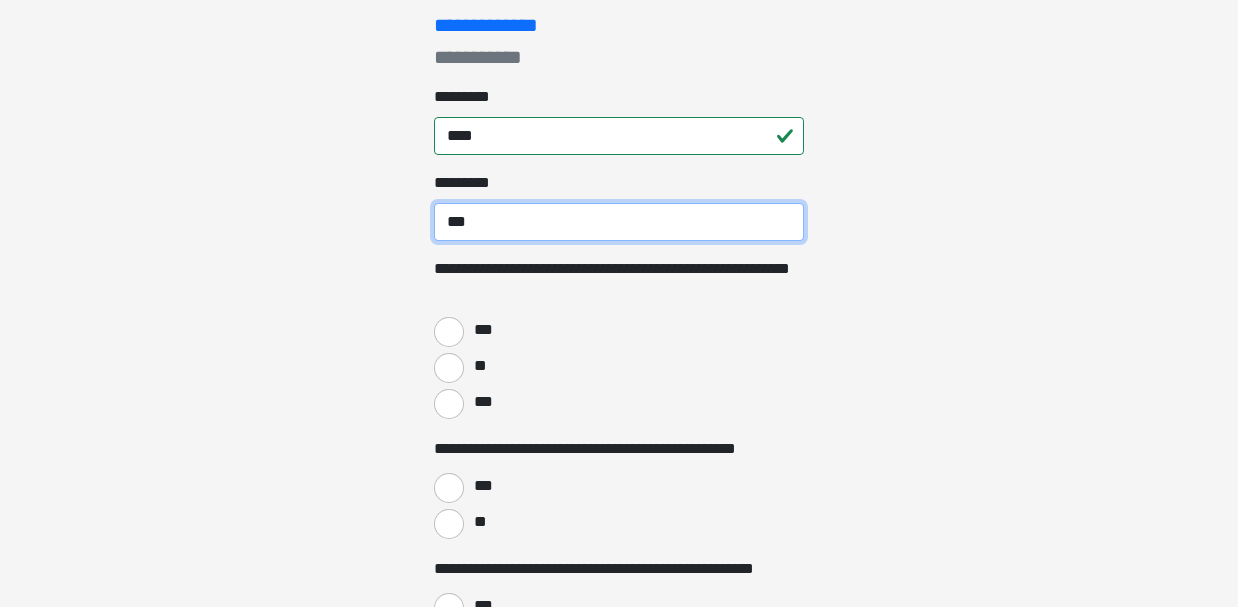 type on "***" 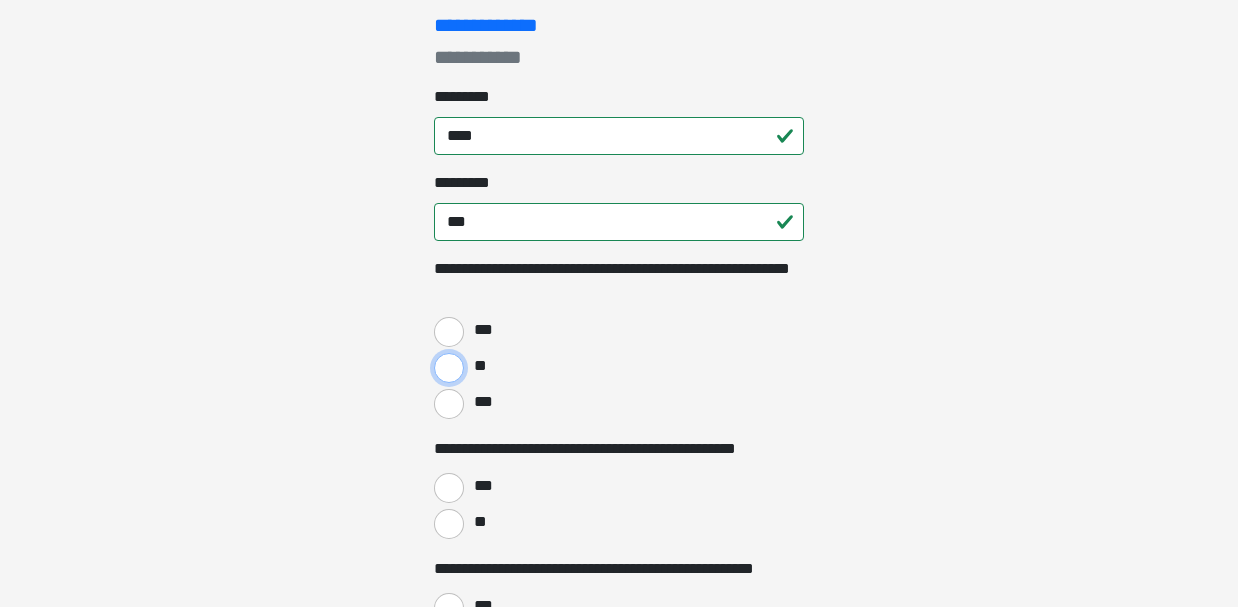 click on "**" at bounding box center (449, 368) 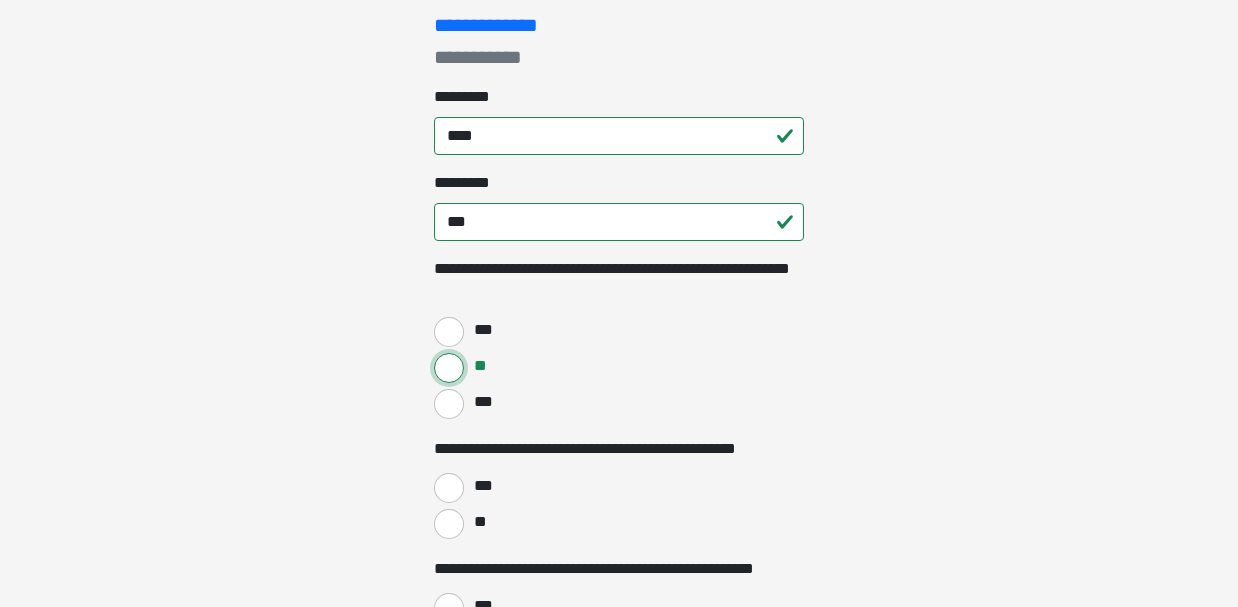 click on "**" at bounding box center [449, 368] 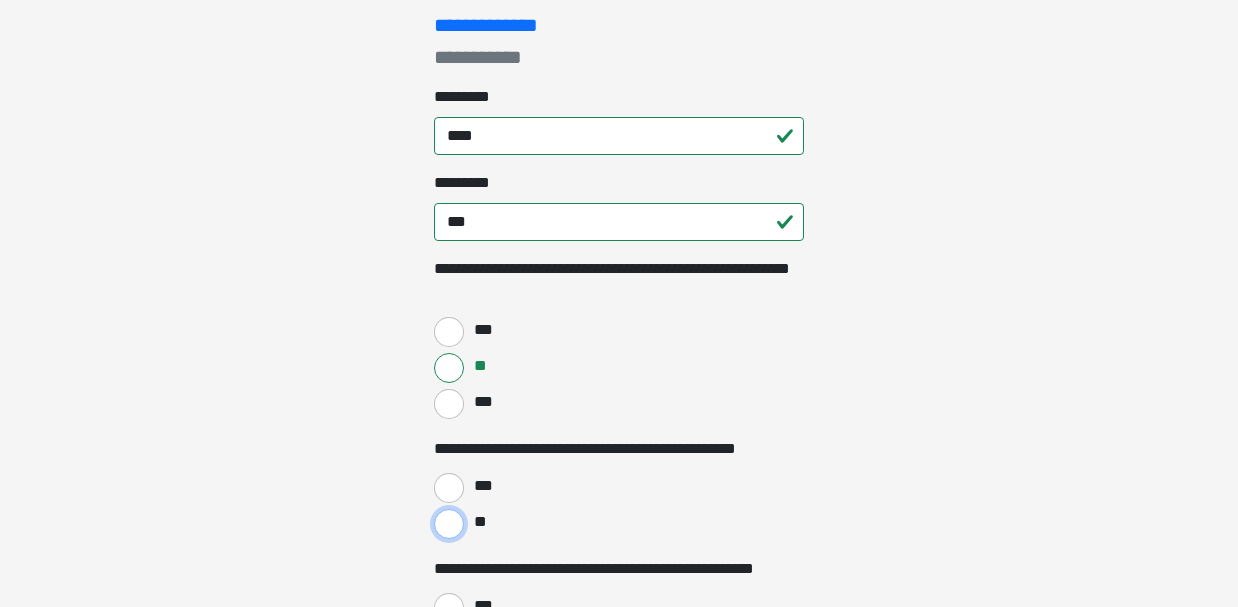 click on "**" at bounding box center (449, 524) 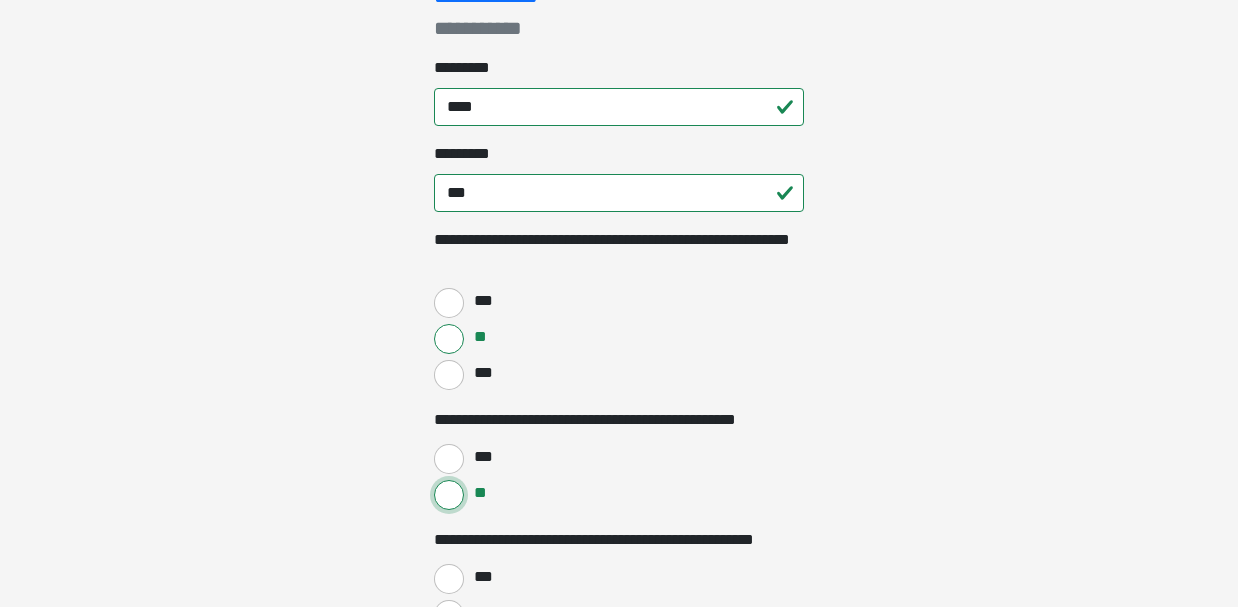 scroll, scrollTop: 346, scrollLeft: 0, axis: vertical 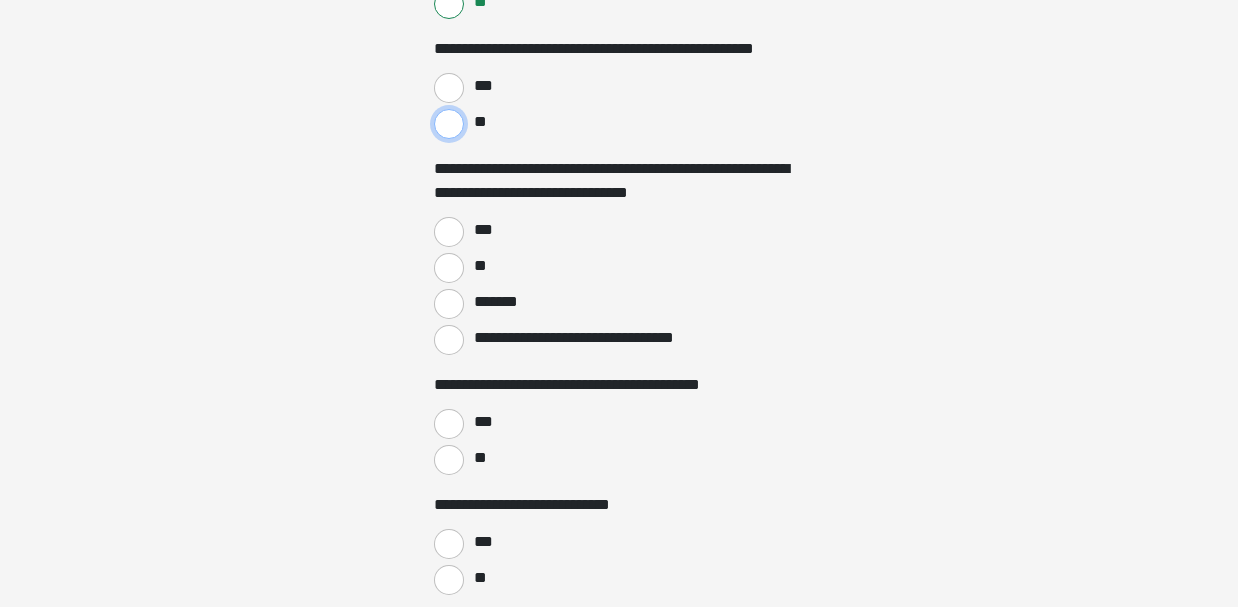 click on "**" at bounding box center [449, 124] 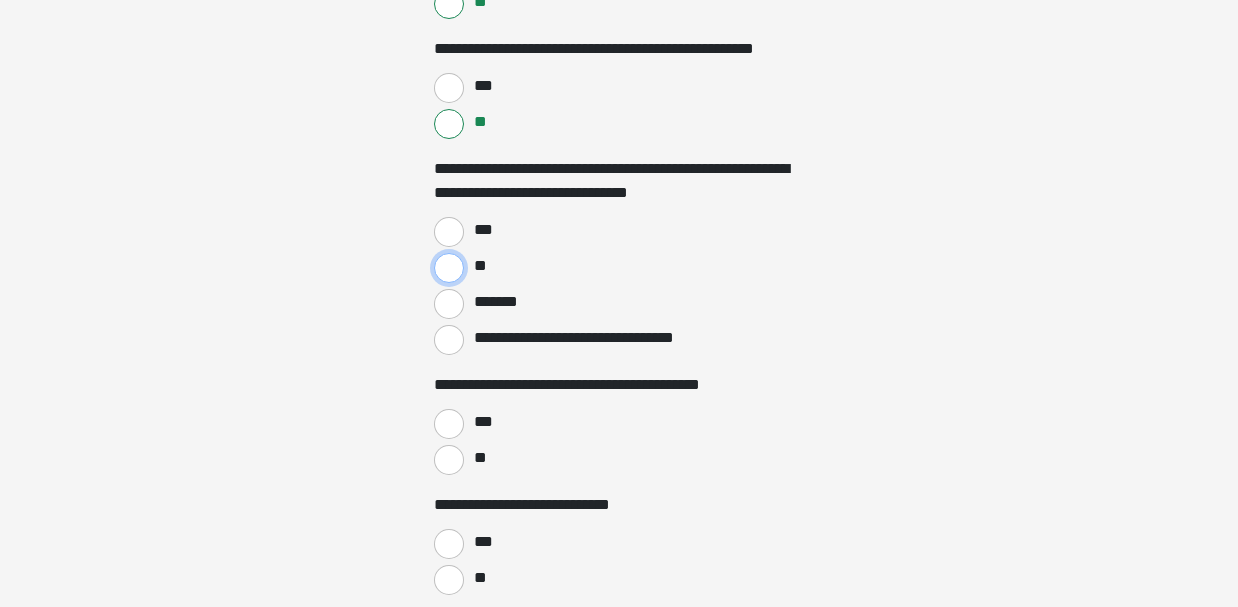 click on "**" at bounding box center (449, 268) 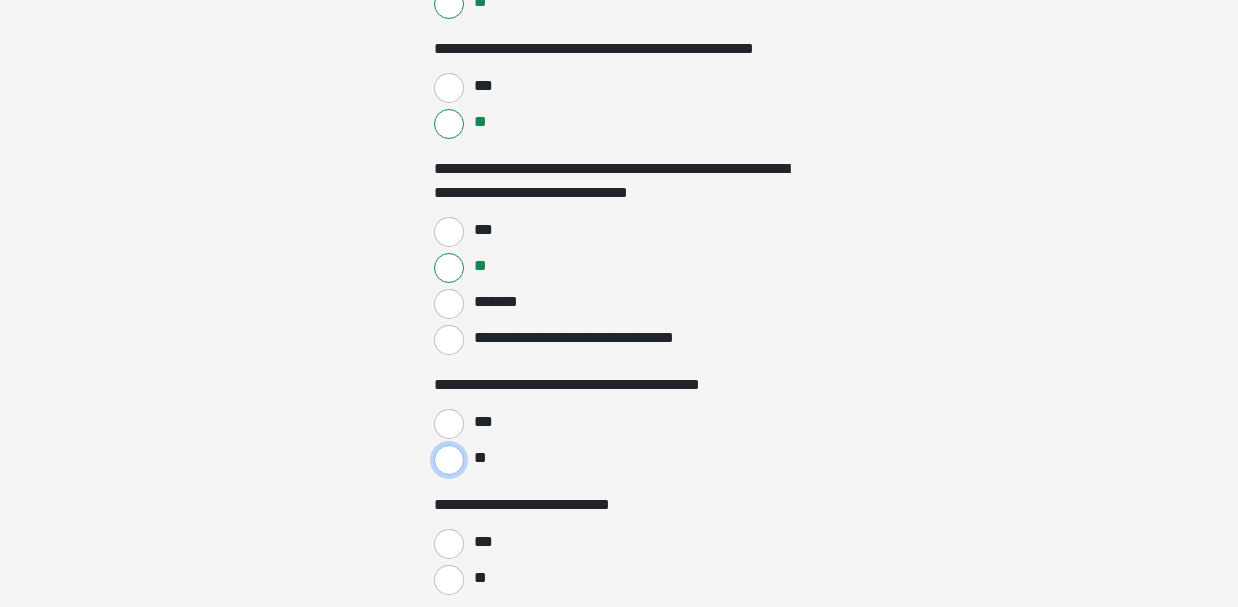 click on "**" at bounding box center (449, 460) 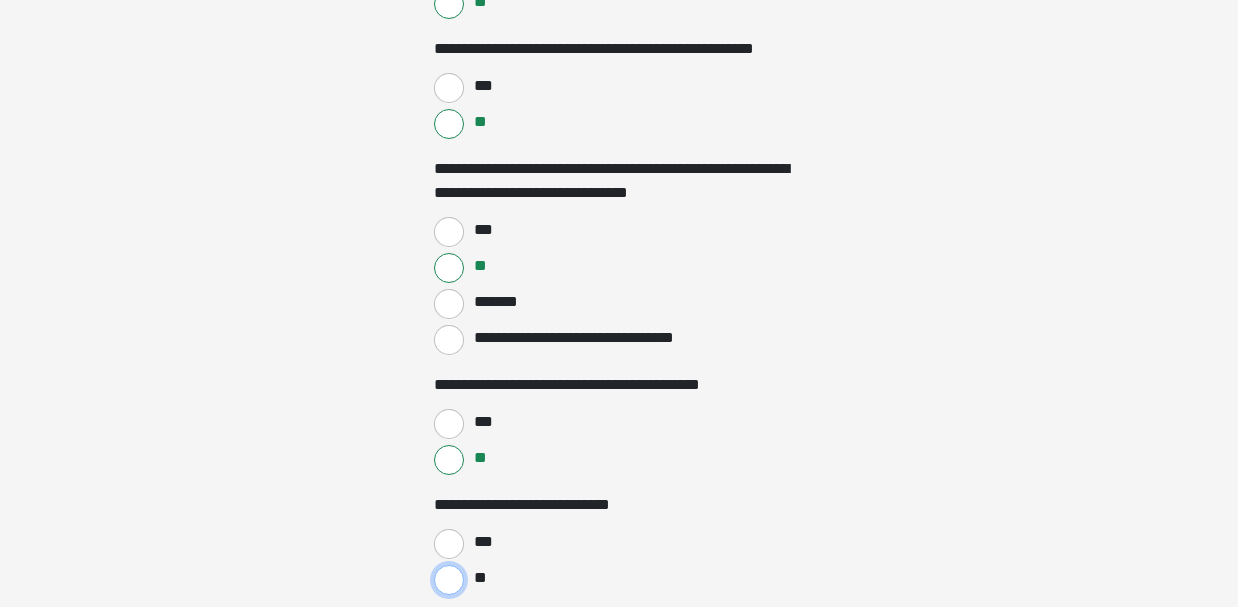 click on "**" at bounding box center (449, 580) 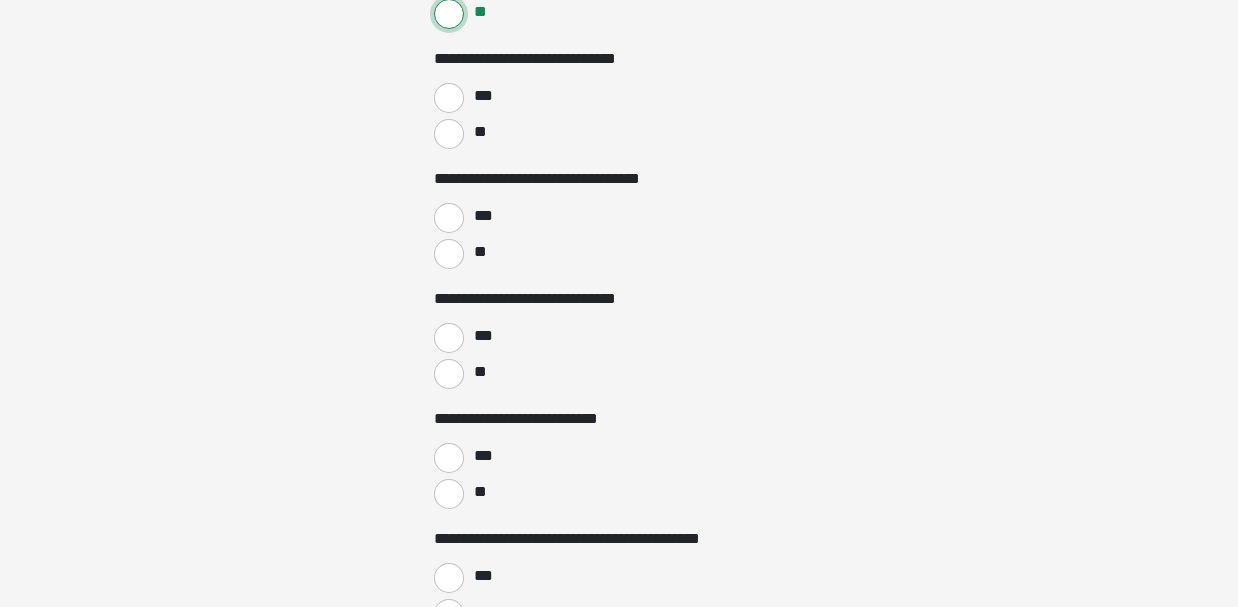 scroll, scrollTop: 1399, scrollLeft: 0, axis: vertical 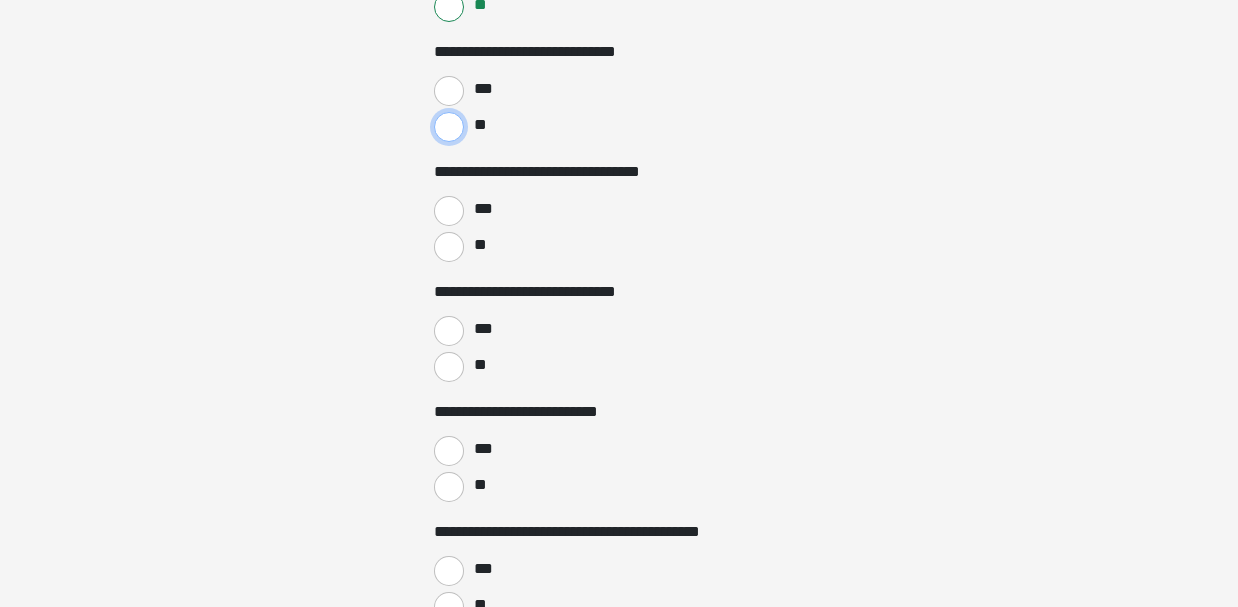 click on "**" at bounding box center [449, 127] 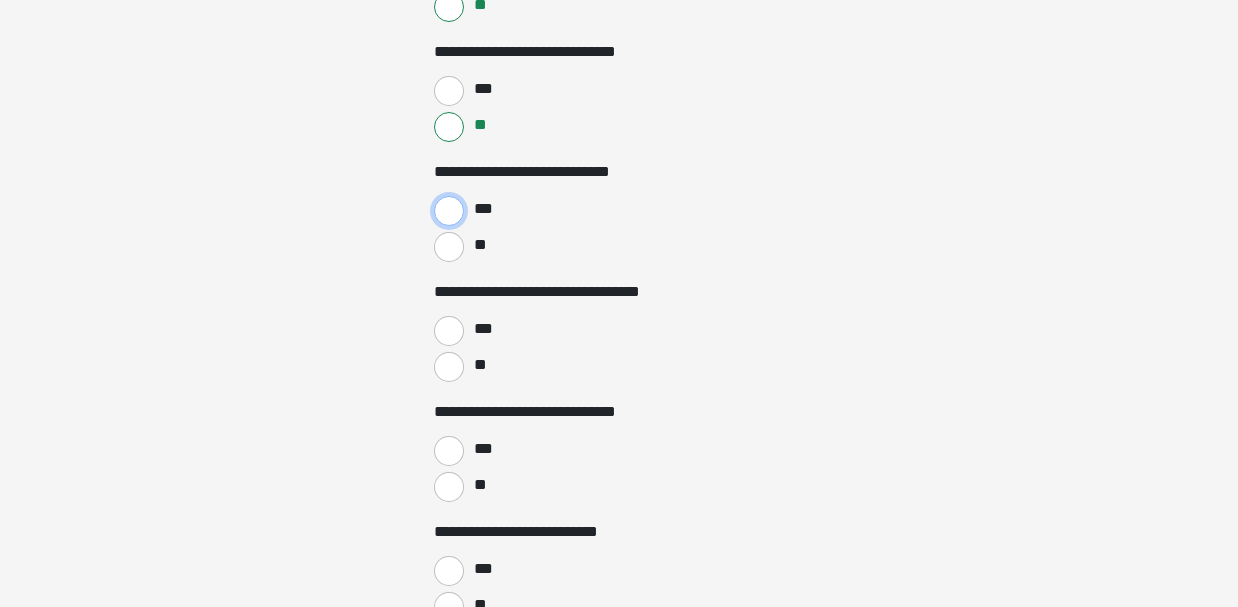 click on "***" at bounding box center (449, 211) 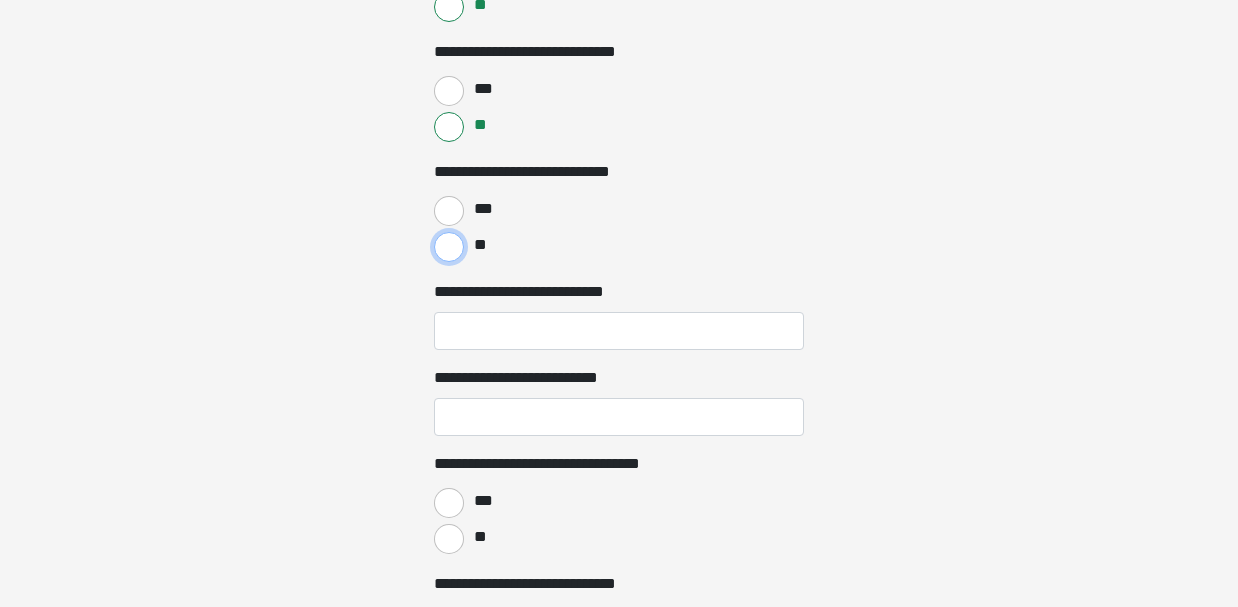 click on "**" at bounding box center [449, 247] 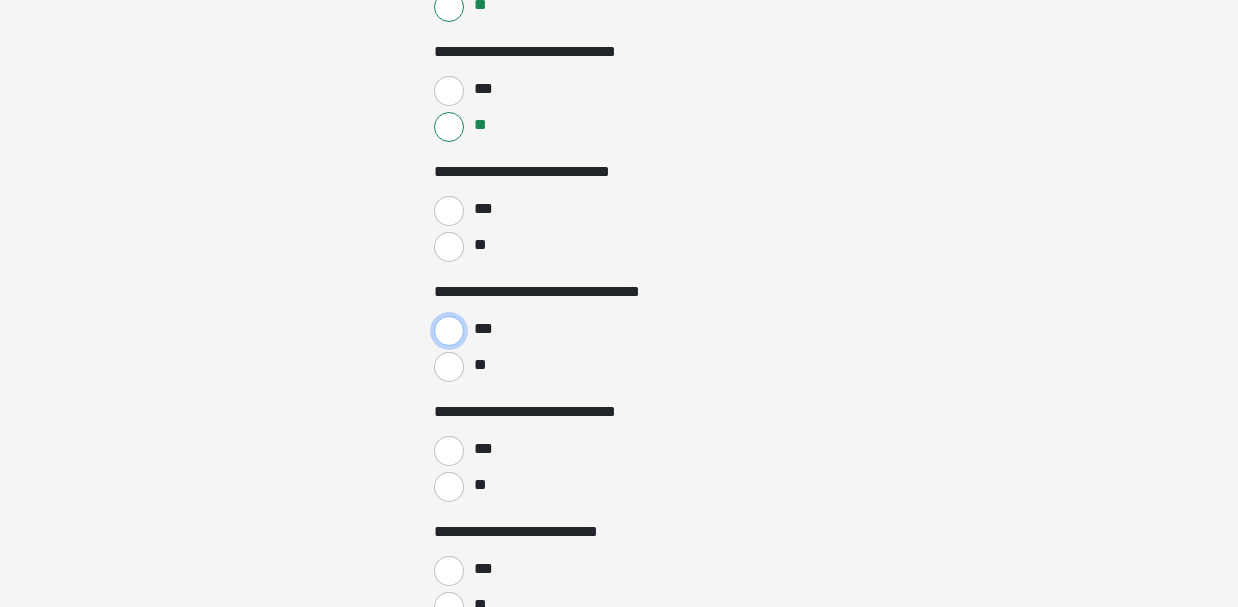 click on "***" at bounding box center [449, 331] 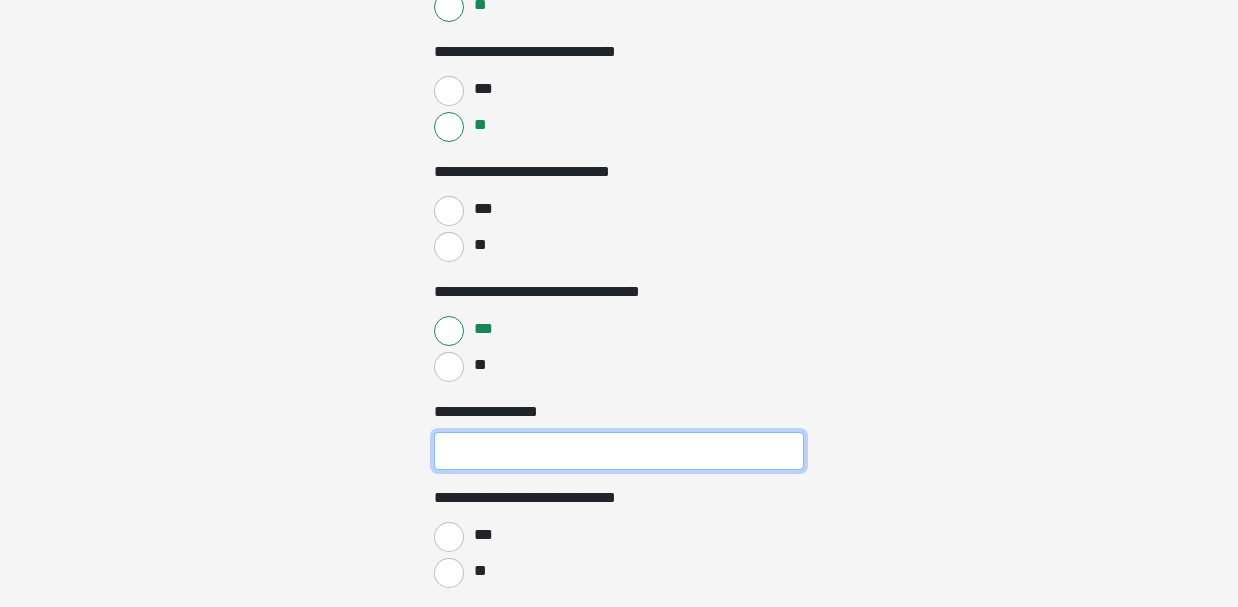 click on "**********" at bounding box center (619, 451) 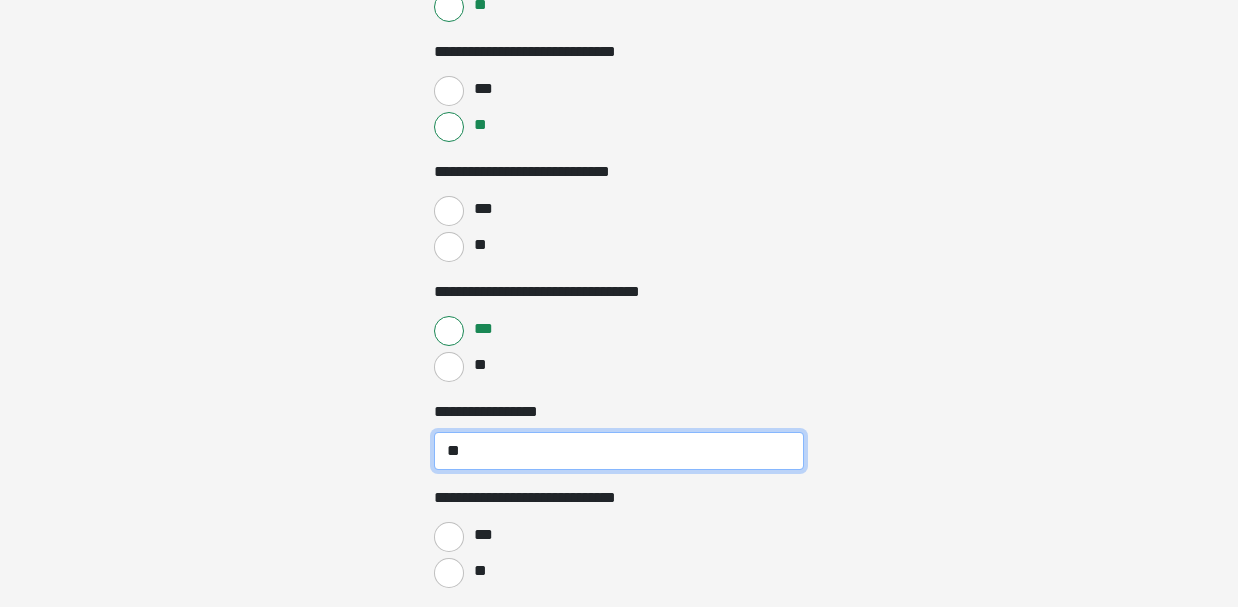 type on "**" 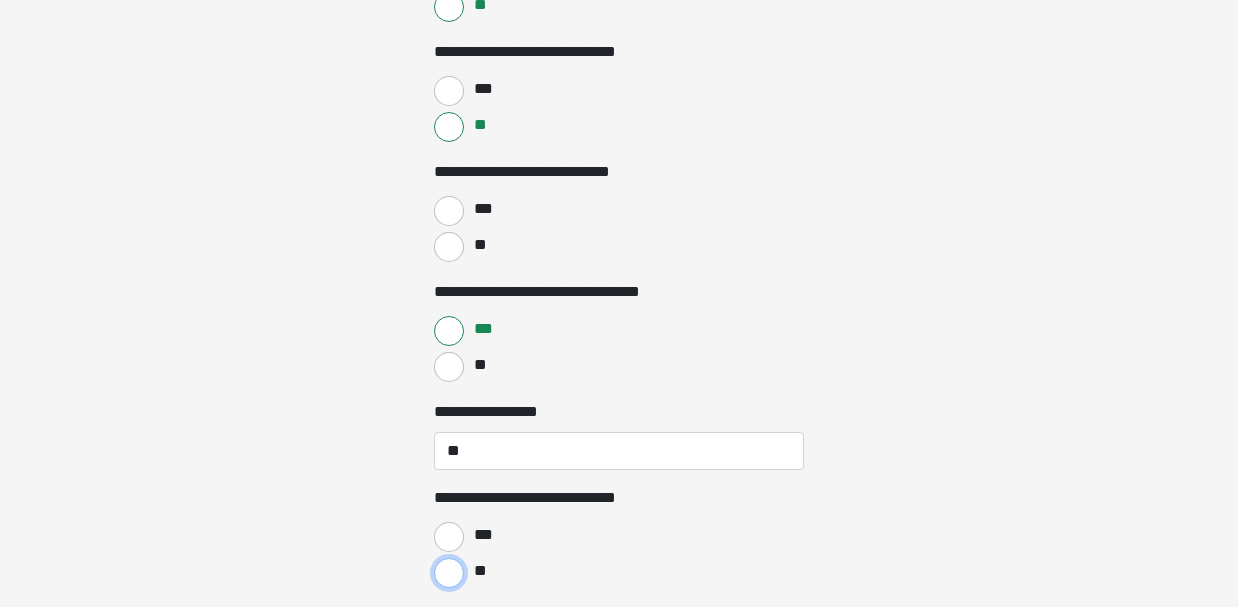 click on "**" at bounding box center [449, 573] 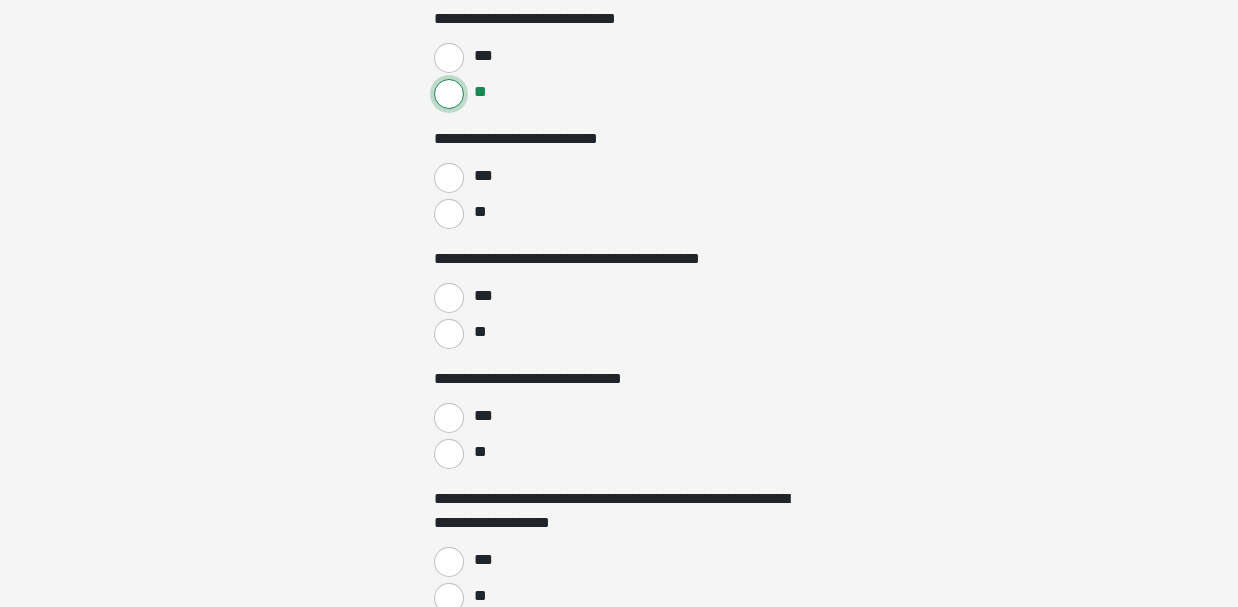 scroll, scrollTop: 1918, scrollLeft: 0, axis: vertical 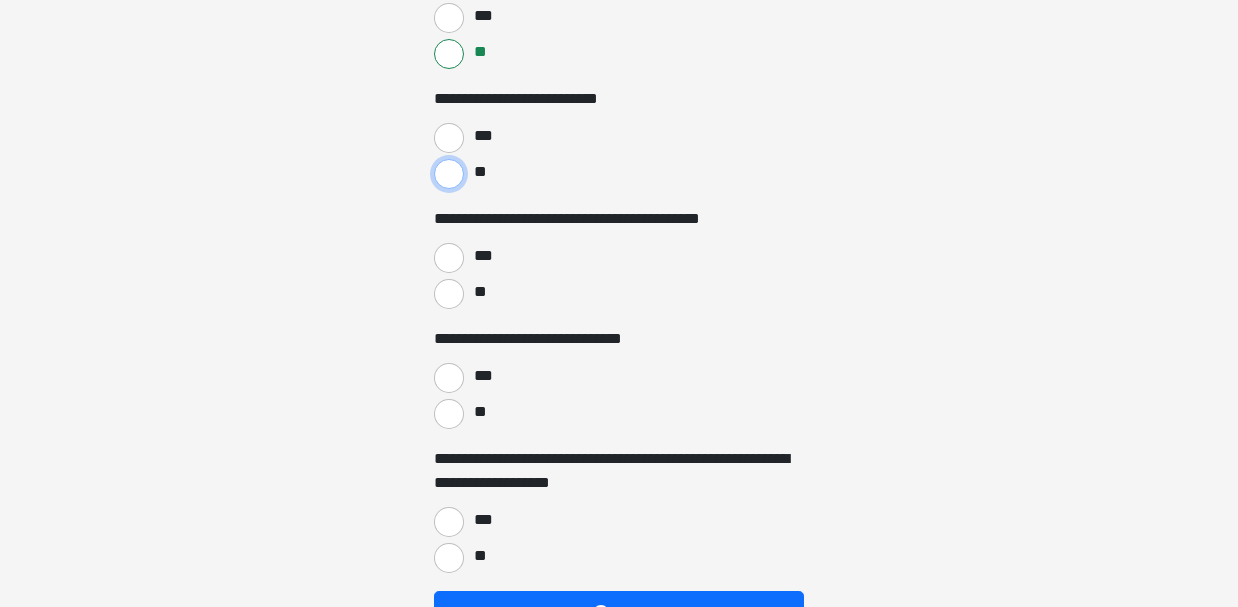 click on "**" at bounding box center [449, 174] 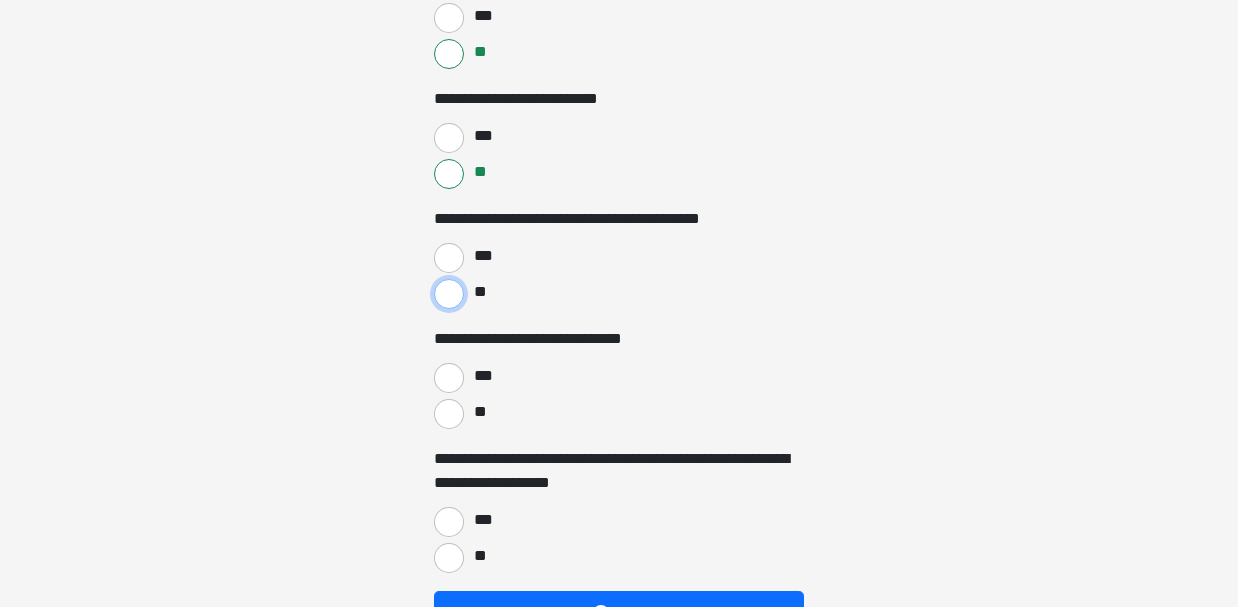 click on "**" at bounding box center (449, 294) 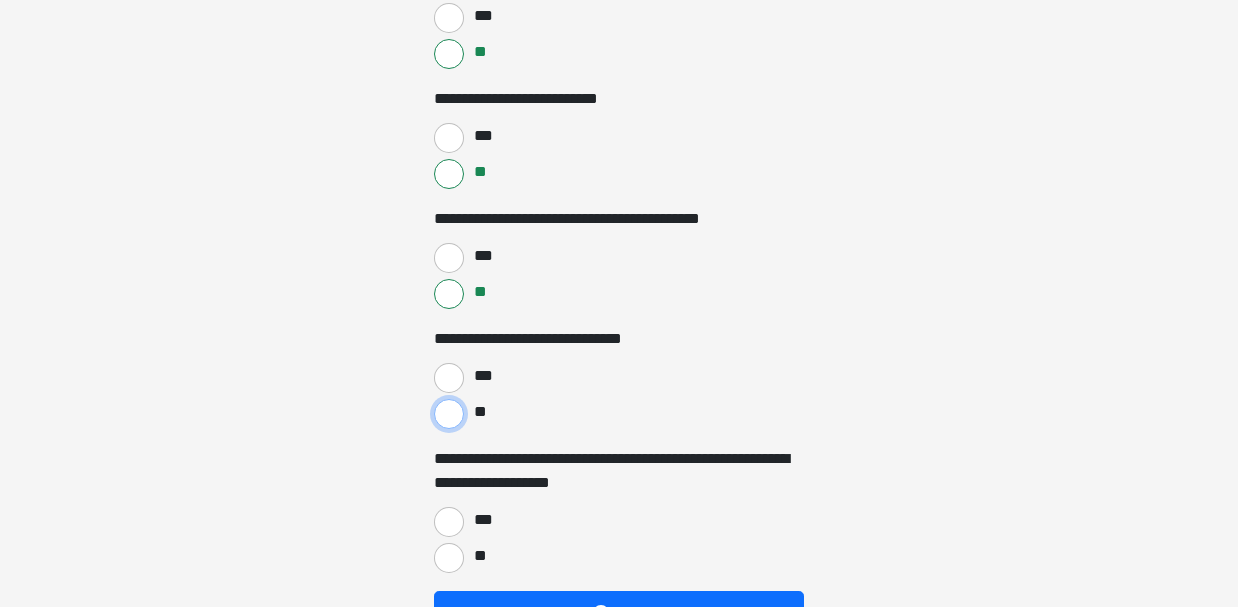 click on "**" at bounding box center [449, 414] 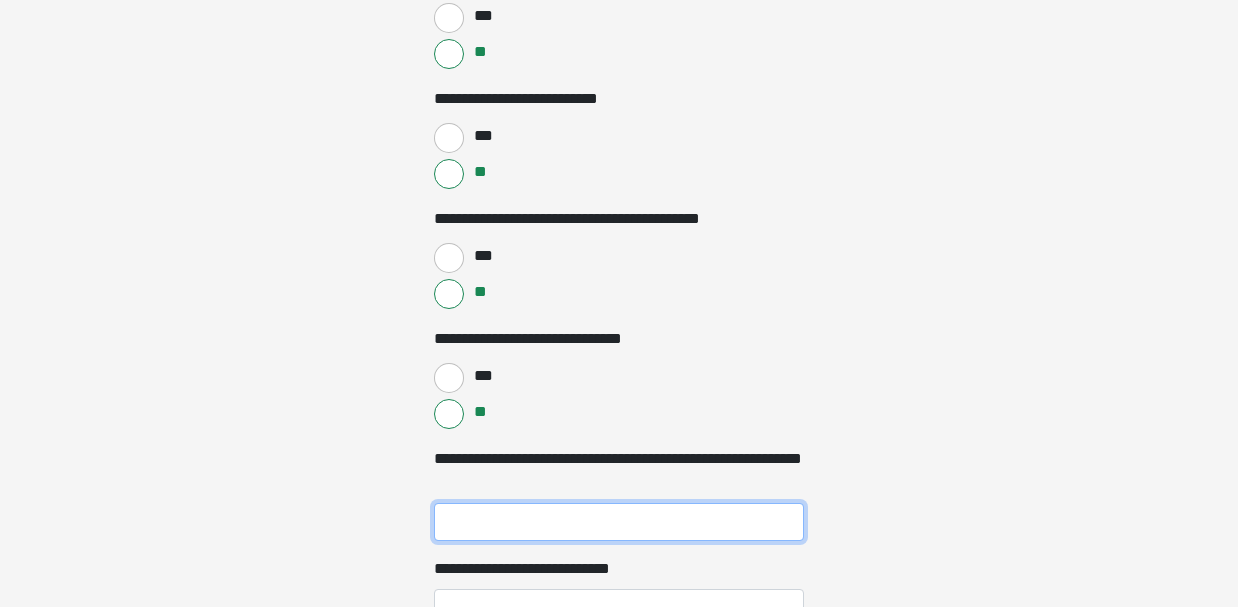 click on "**********" at bounding box center (619, 522) 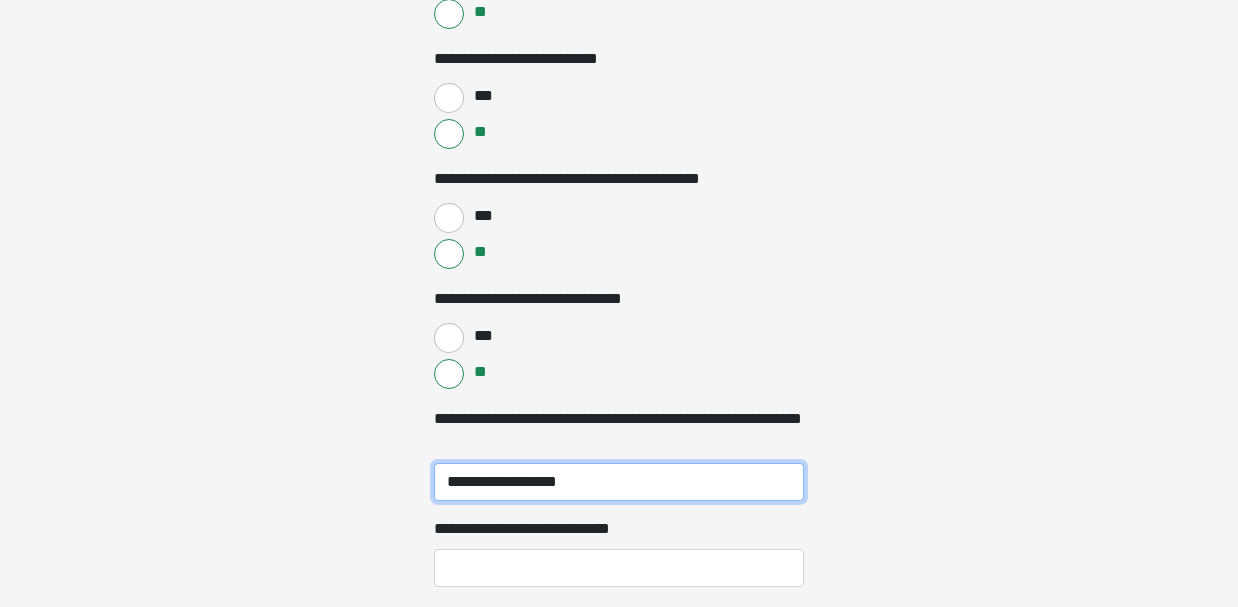 scroll, scrollTop: 2131, scrollLeft: 0, axis: vertical 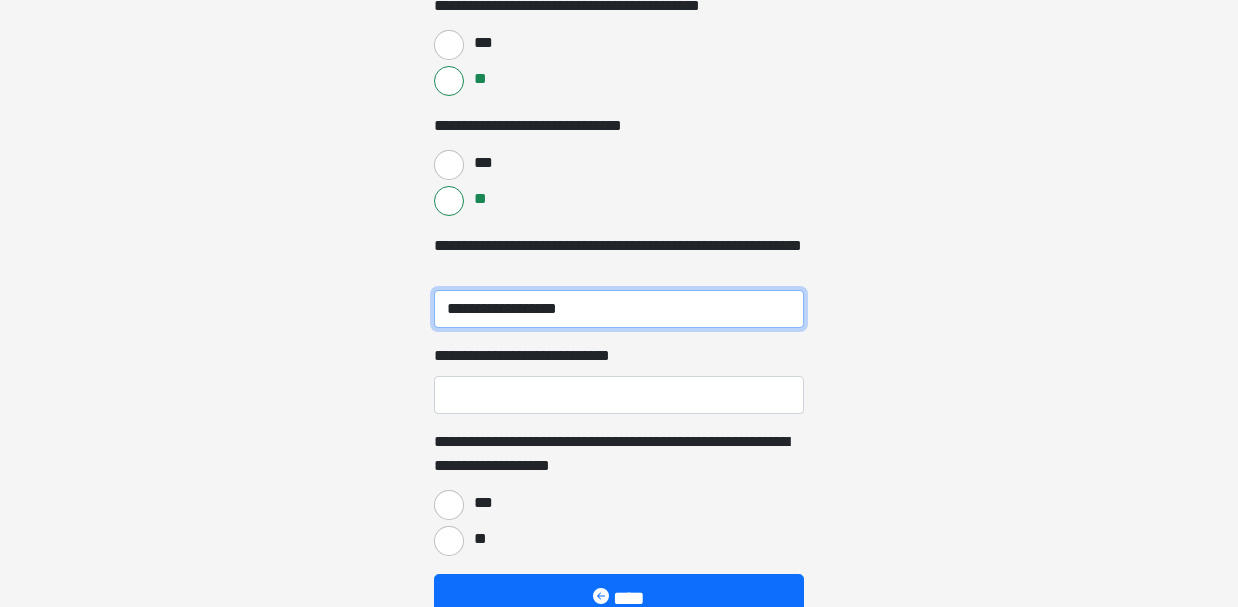type on "**********" 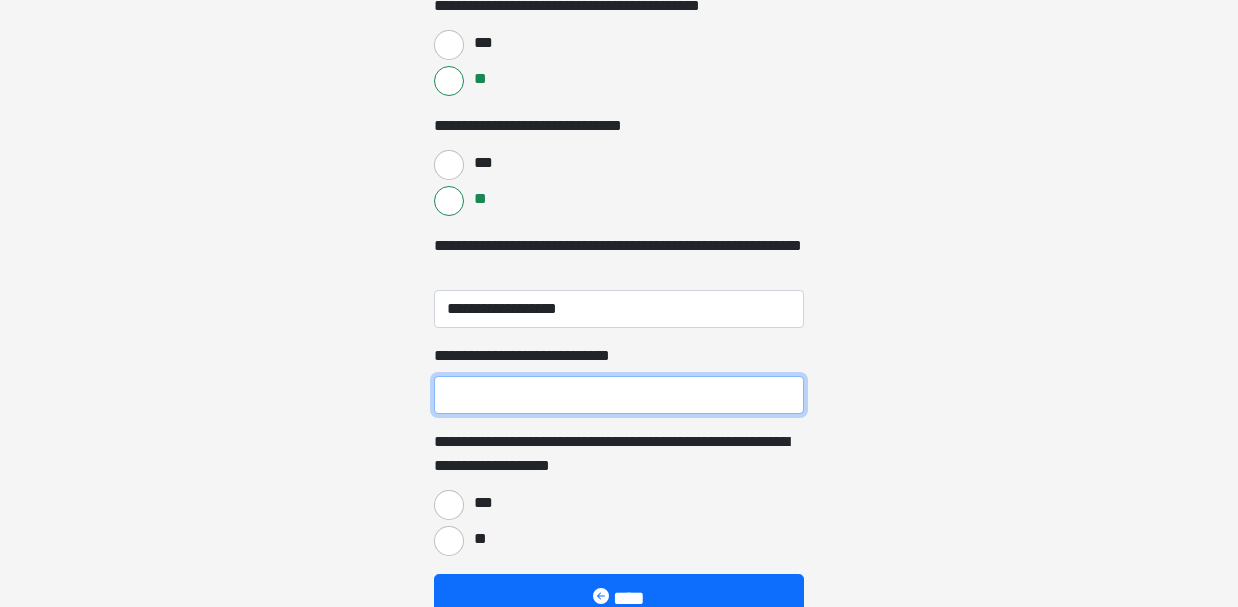 click on "**********" at bounding box center [619, 395] 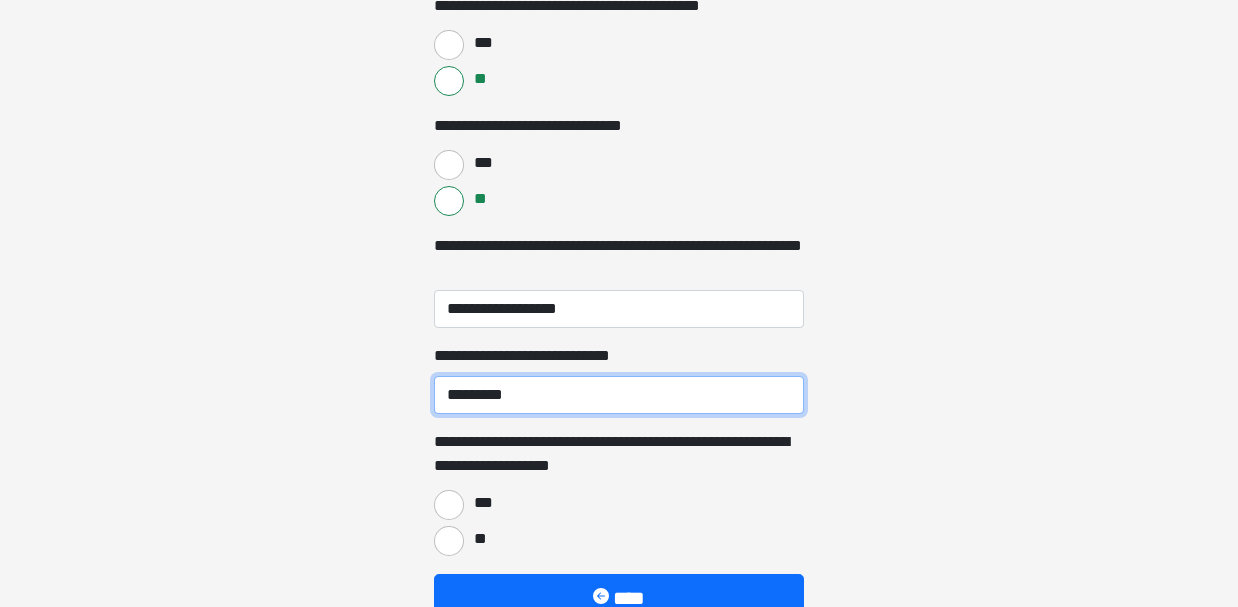 type on "*********" 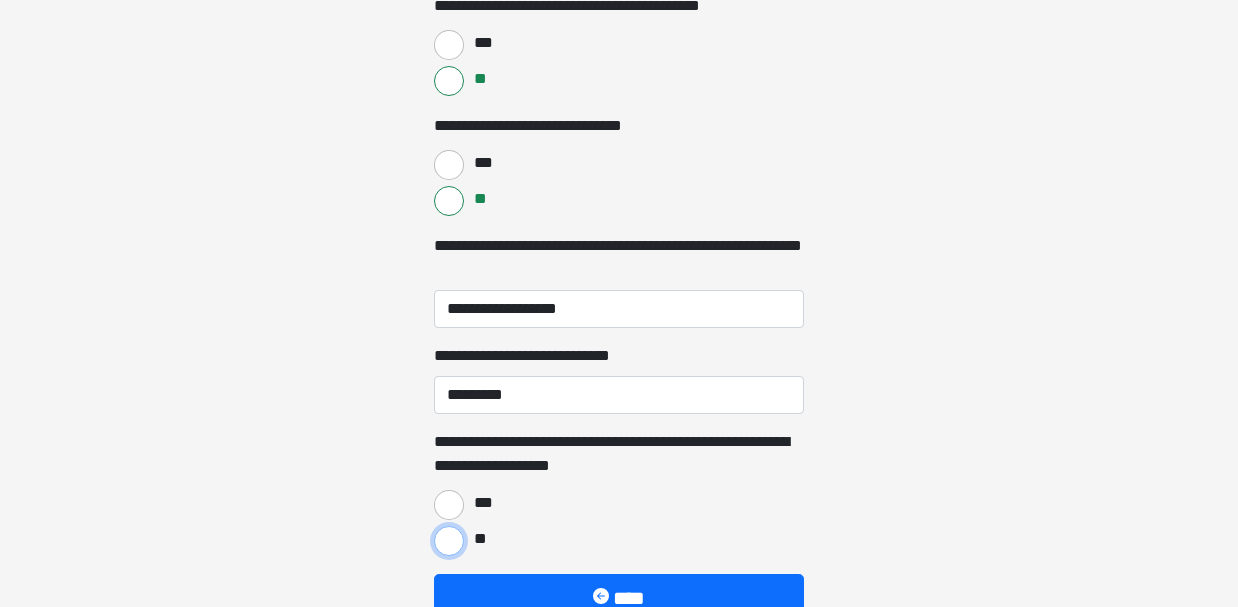 click on "**" at bounding box center (449, 541) 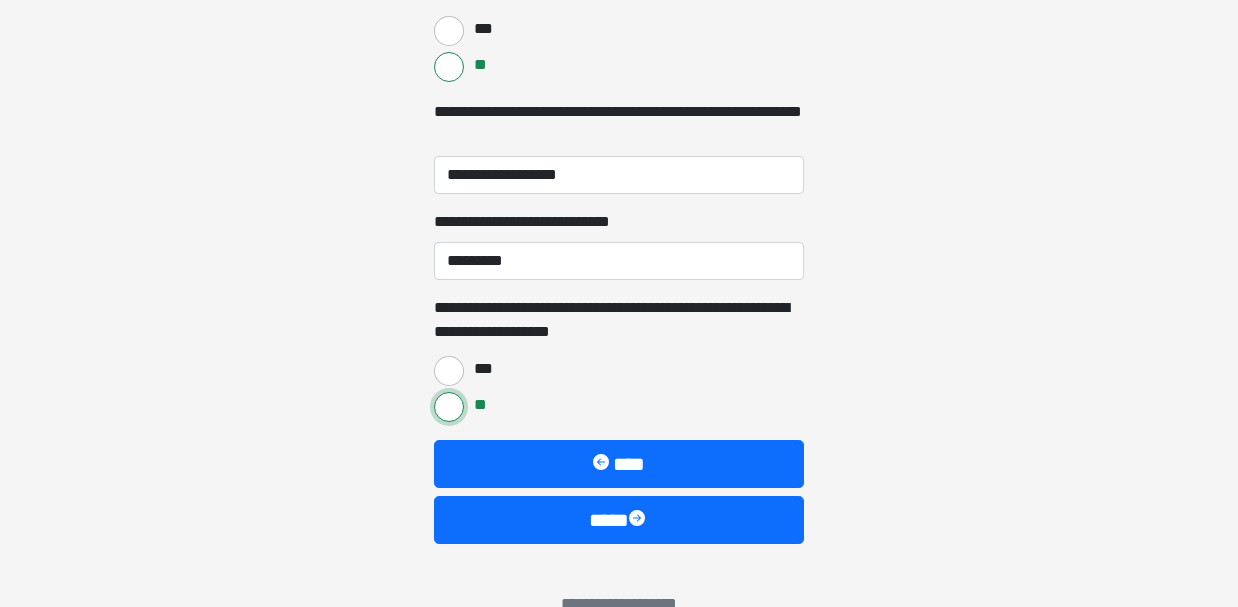 scroll, scrollTop: 2305, scrollLeft: 0, axis: vertical 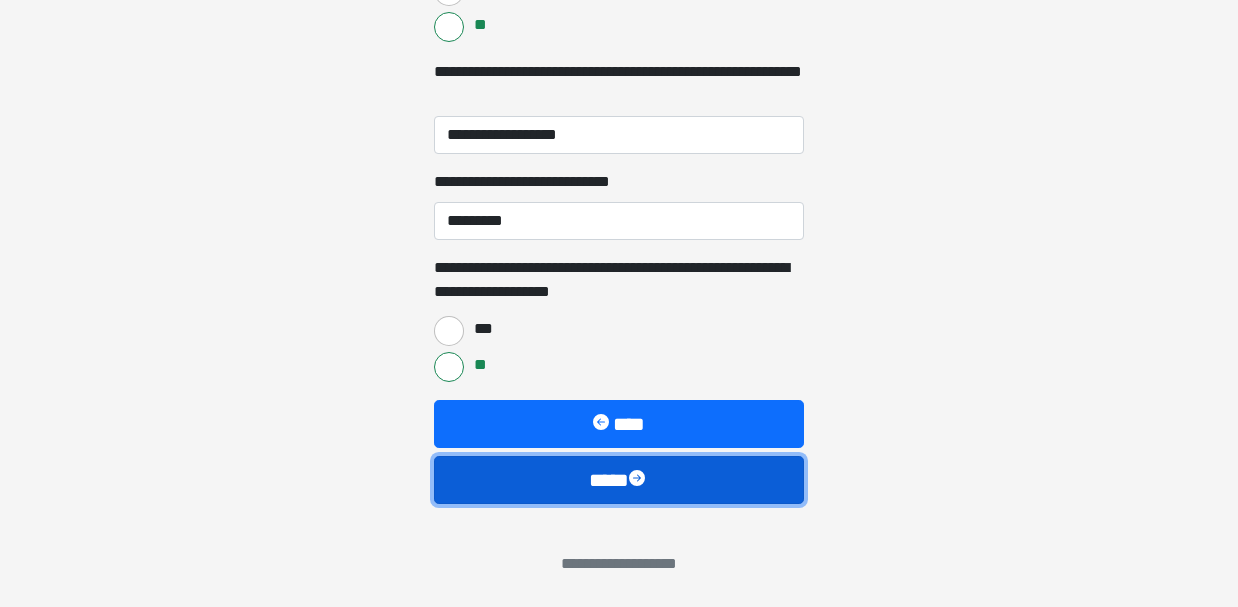 click on "****" at bounding box center (619, 480) 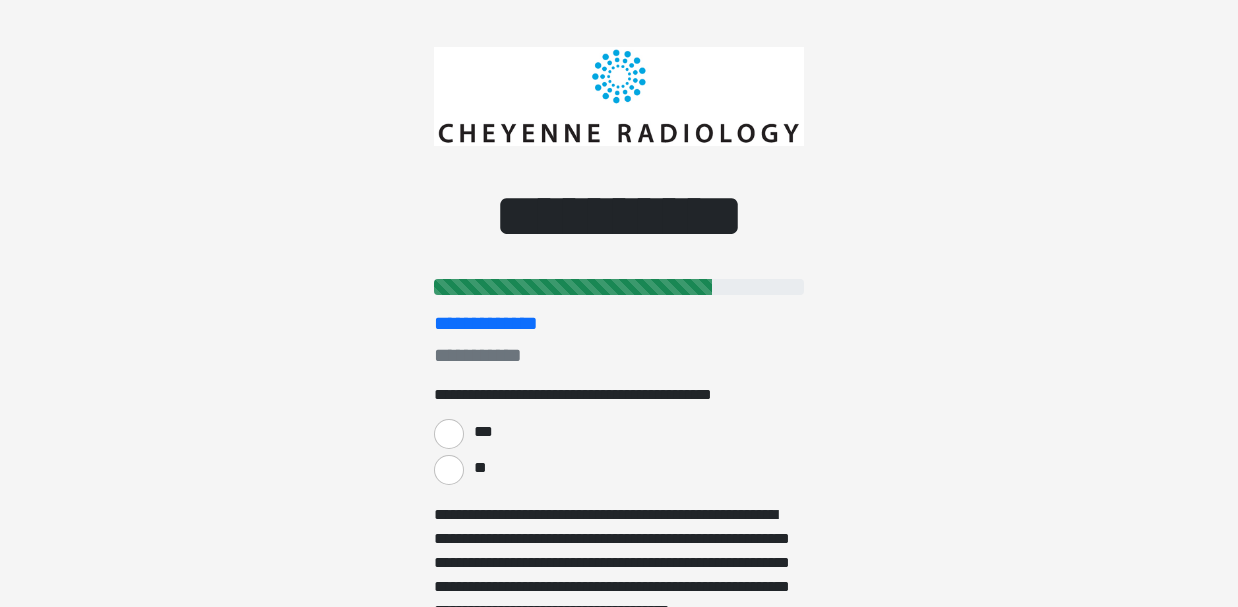 scroll, scrollTop: 0, scrollLeft: 0, axis: both 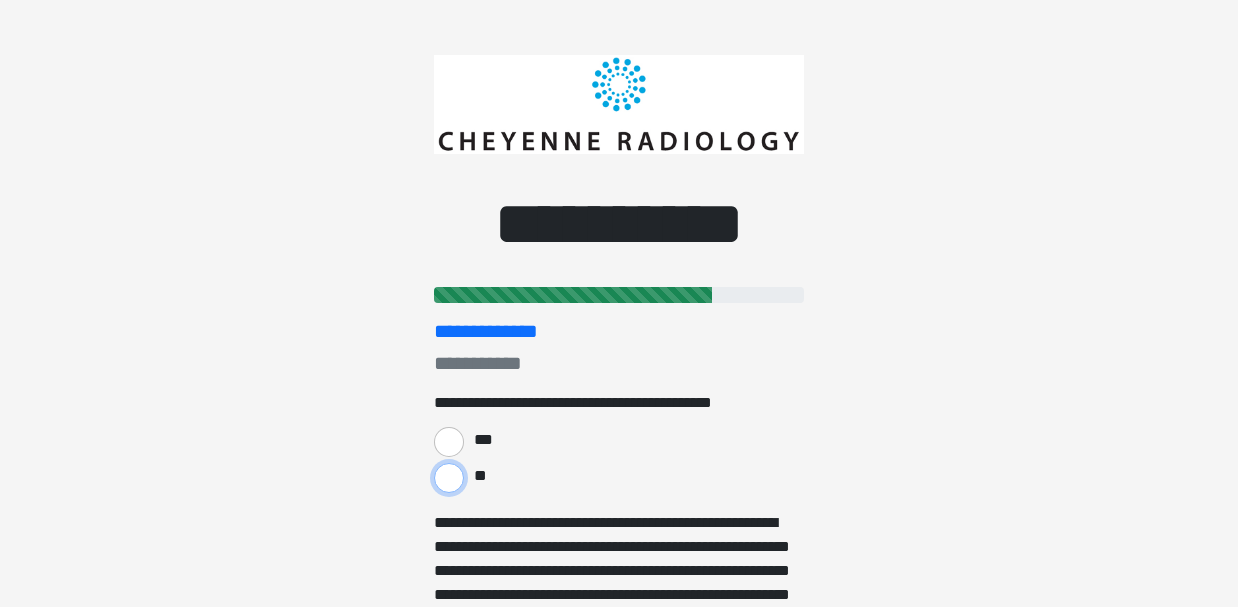 click on "**" at bounding box center (449, 478) 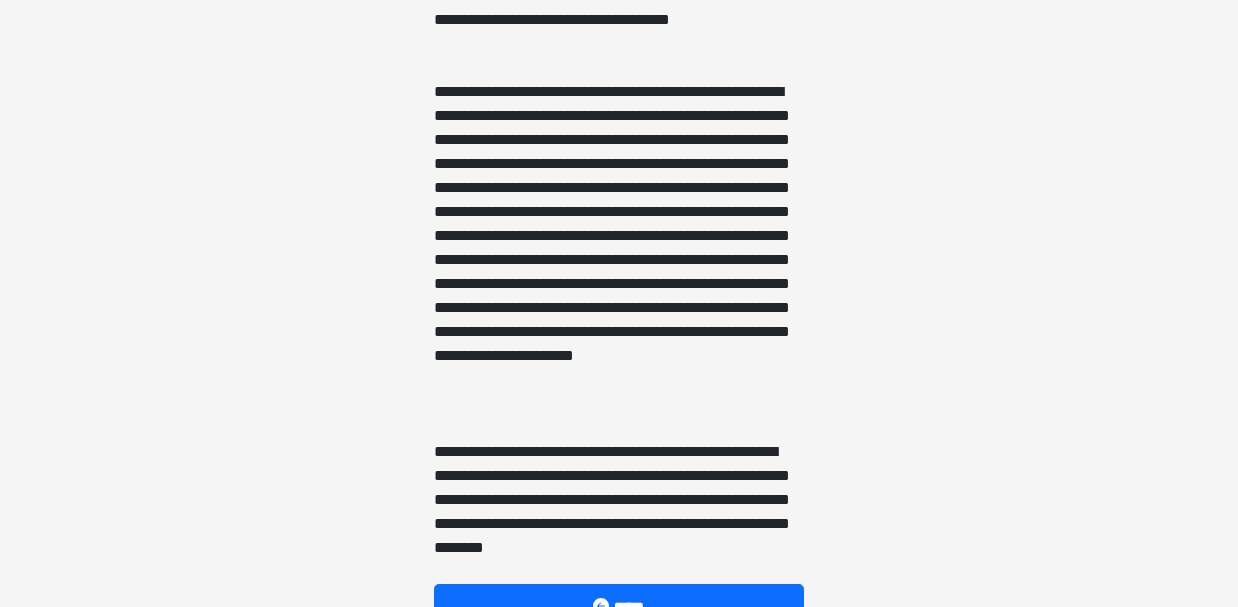 scroll, scrollTop: 783, scrollLeft: 0, axis: vertical 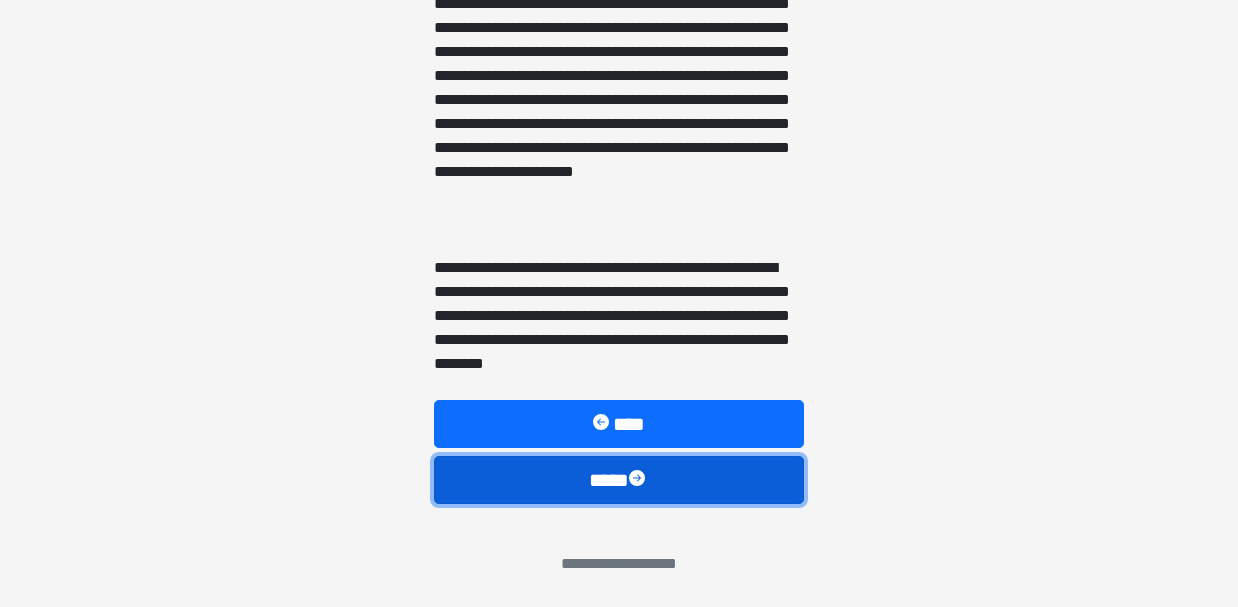 click on "****" at bounding box center [619, 480] 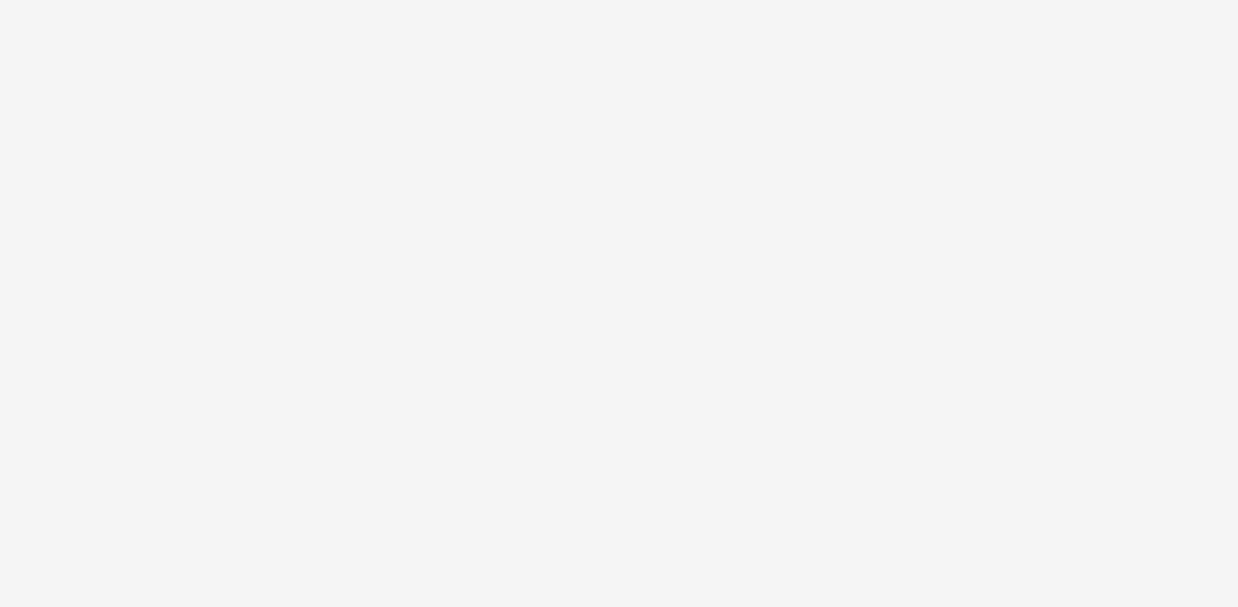 scroll, scrollTop: 181, scrollLeft: 0, axis: vertical 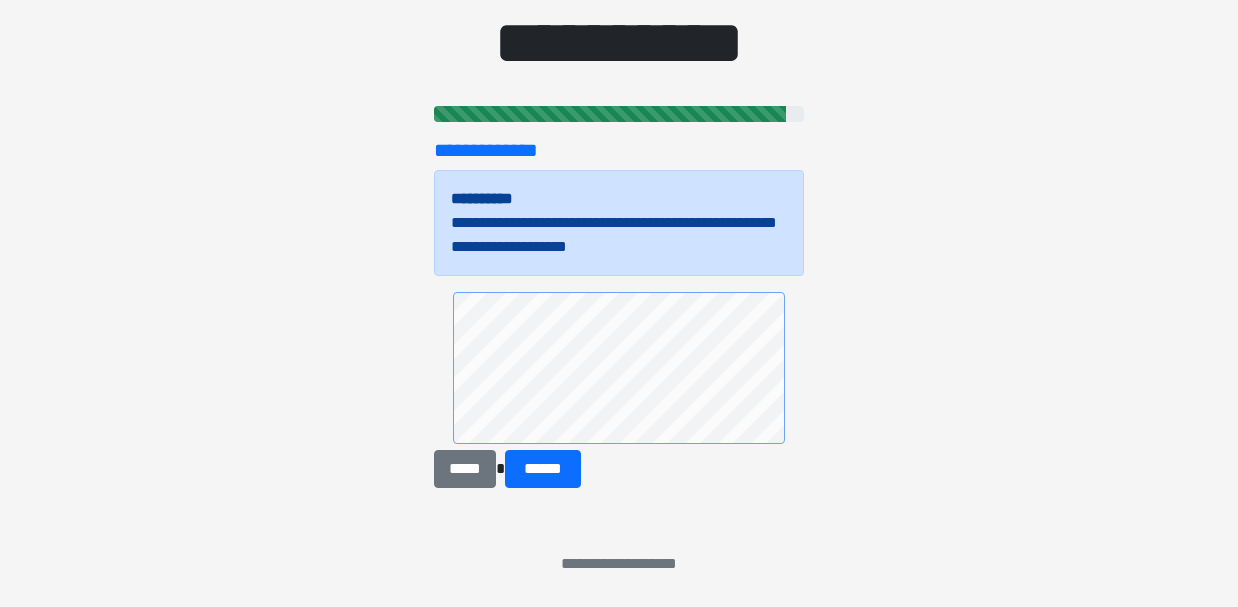 click at bounding box center [619, 371] 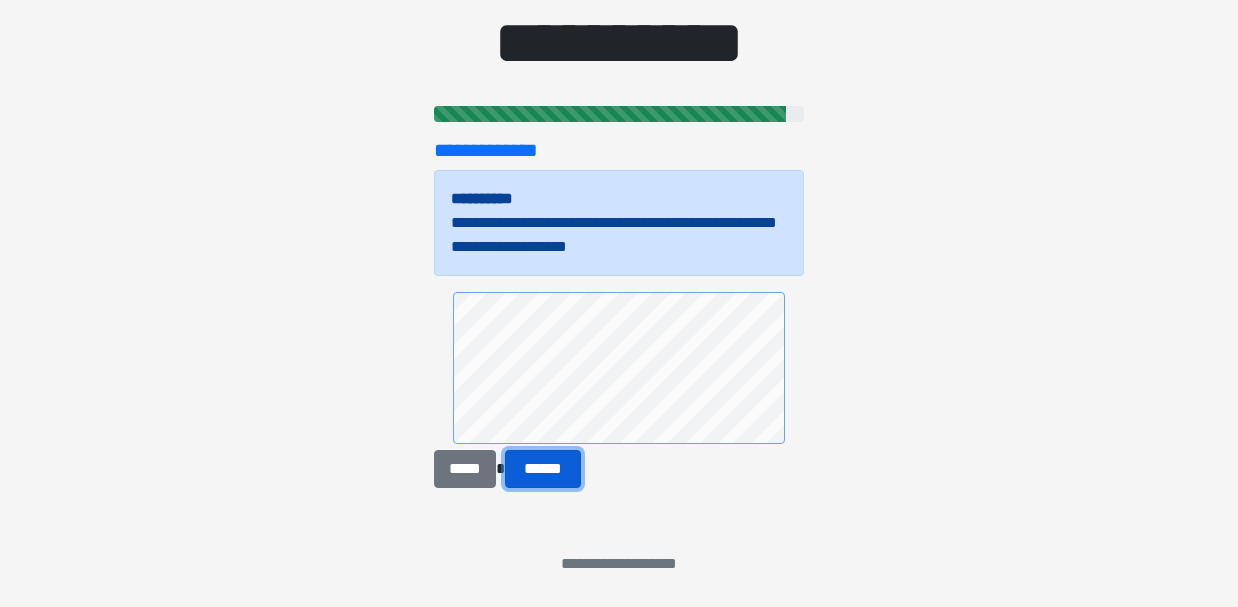 click on "******" at bounding box center (543, 469) 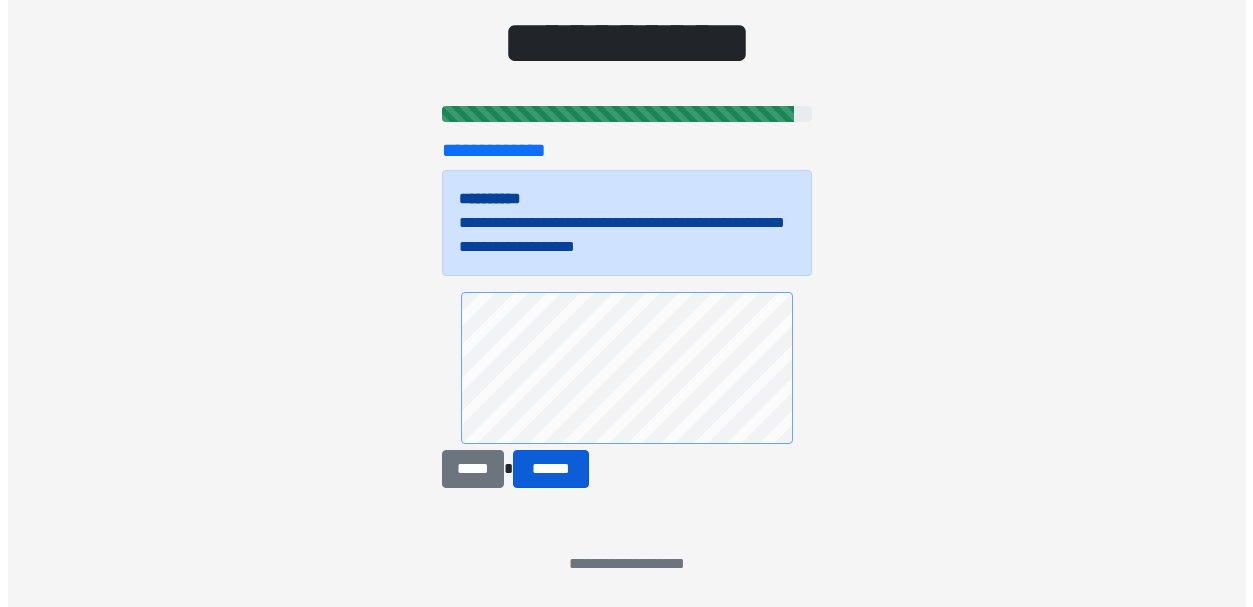 scroll, scrollTop: 0, scrollLeft: 0, axis: both 